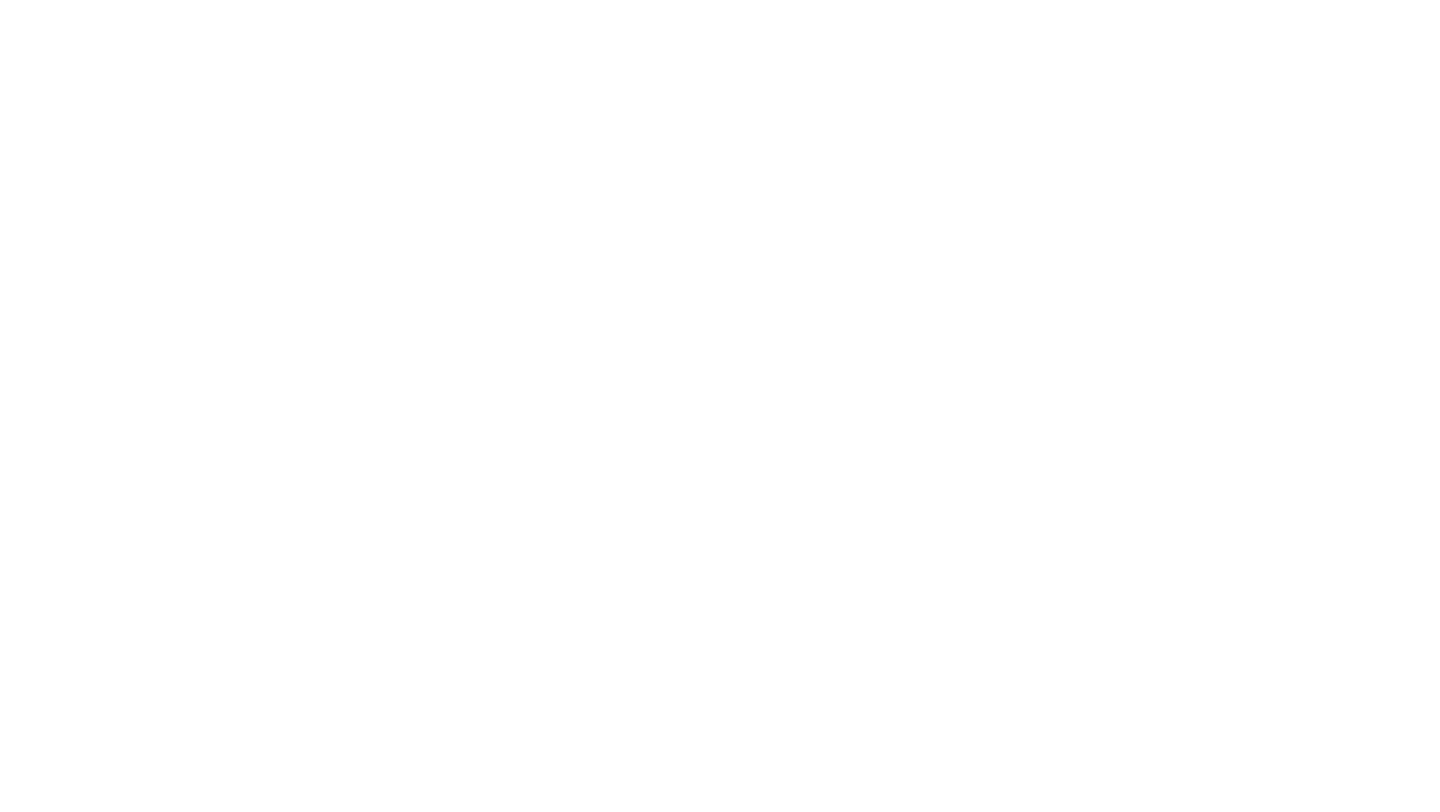 scroll, scrollTop: 0, scrollLeft: 0, axis: both 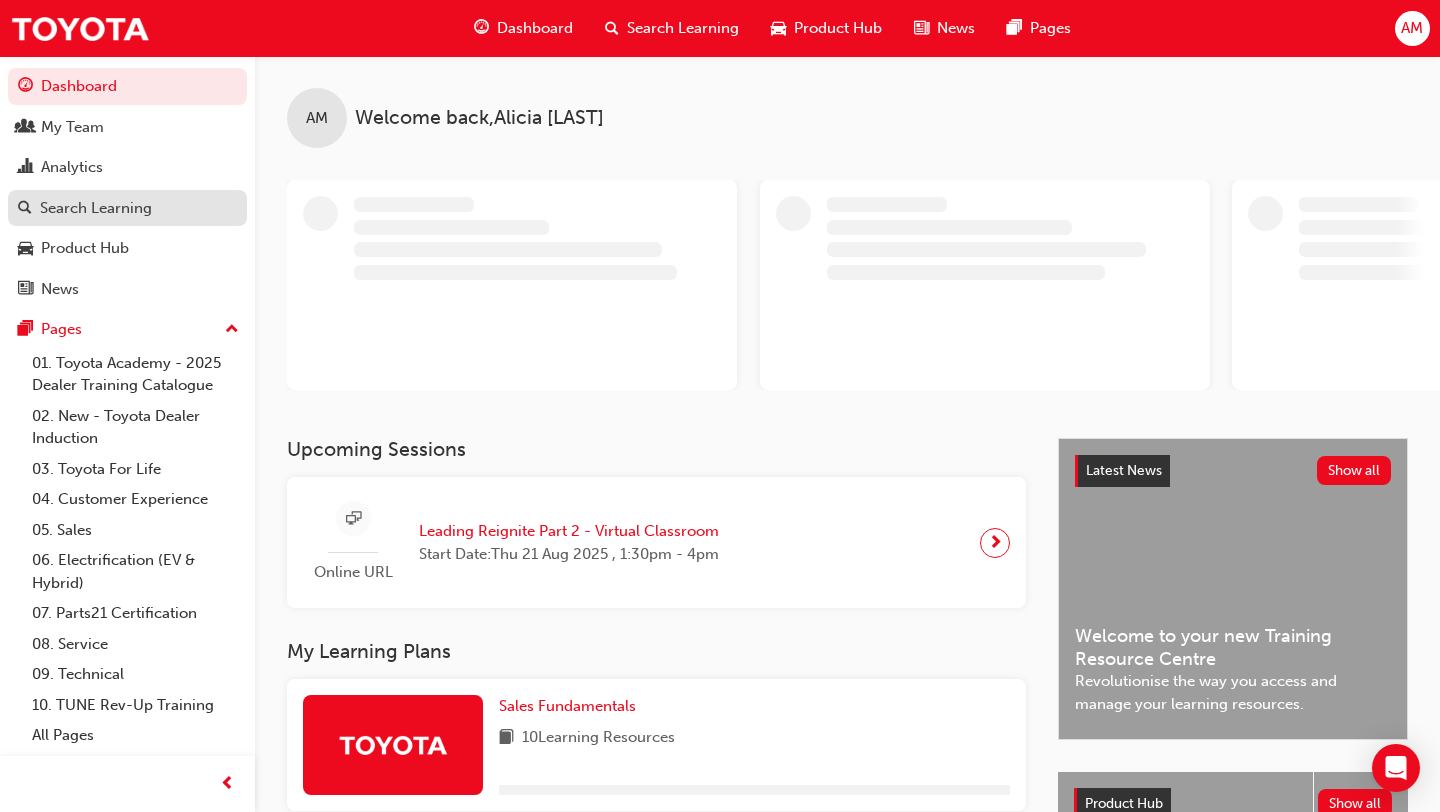 click on "Search Learning" at bounding box center (96, 208) 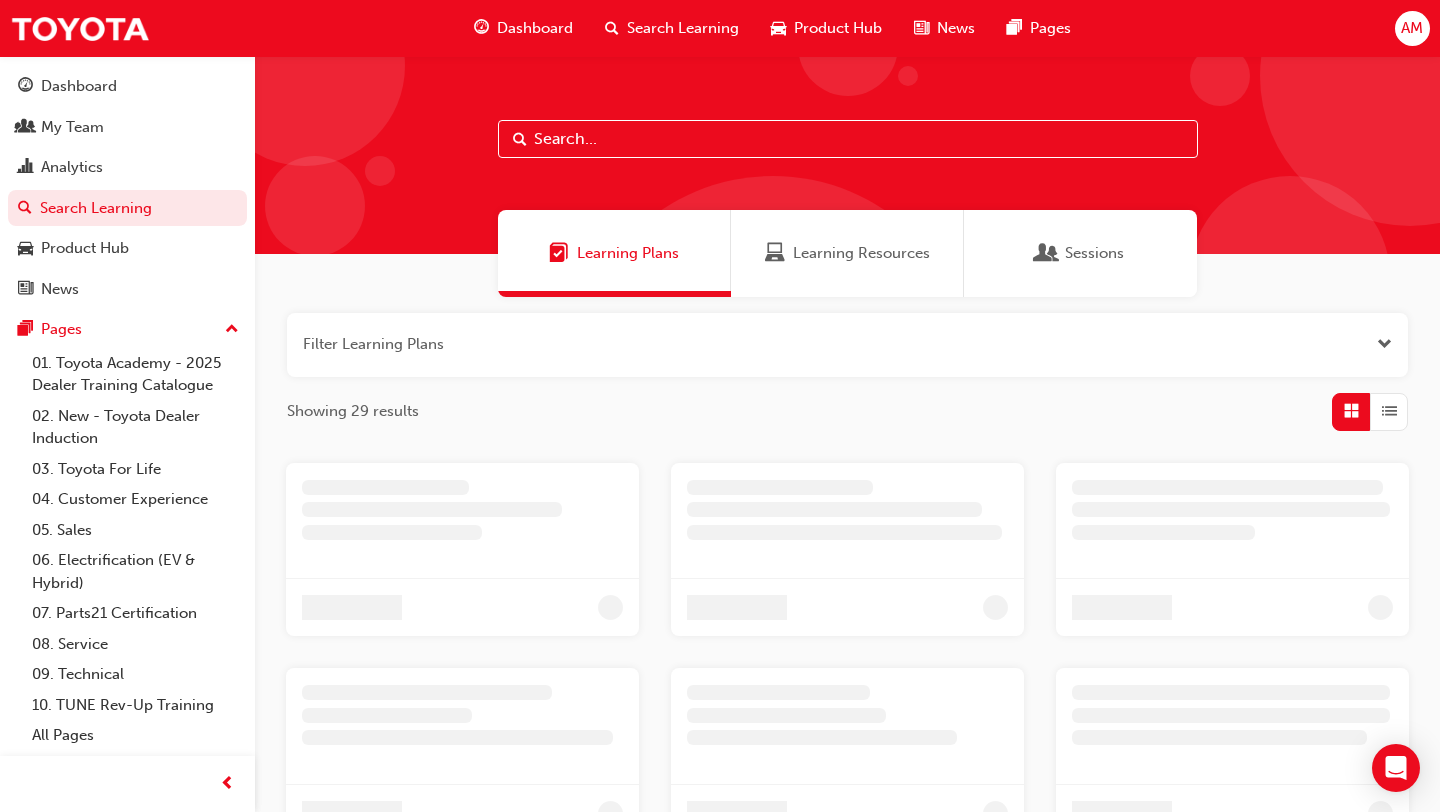 click at bounding box center [848, 139] 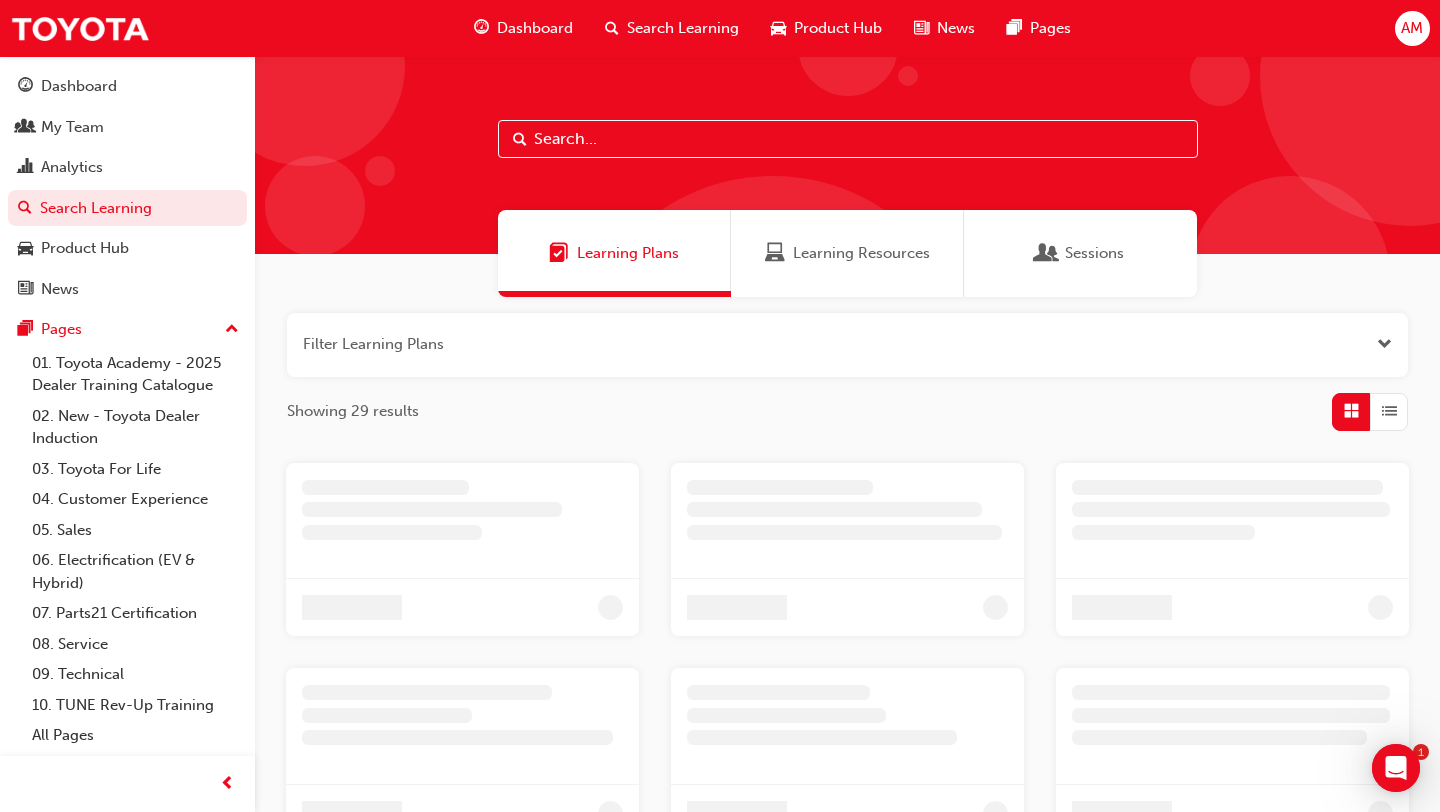 scroll, scrollTop: 0, scrollLeft: 0, axis: both 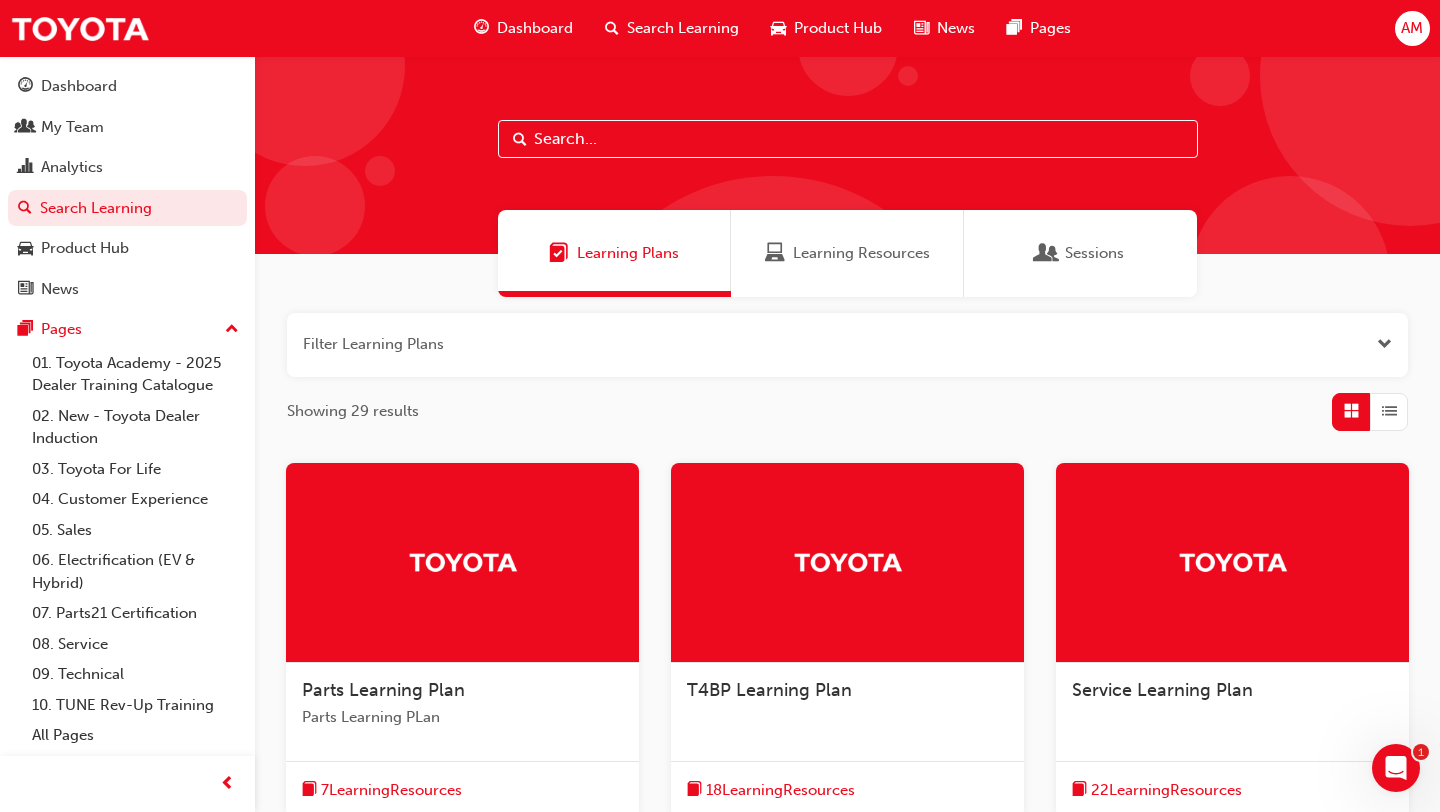 click on "Learning Resources" at bounding box center [861, 253] 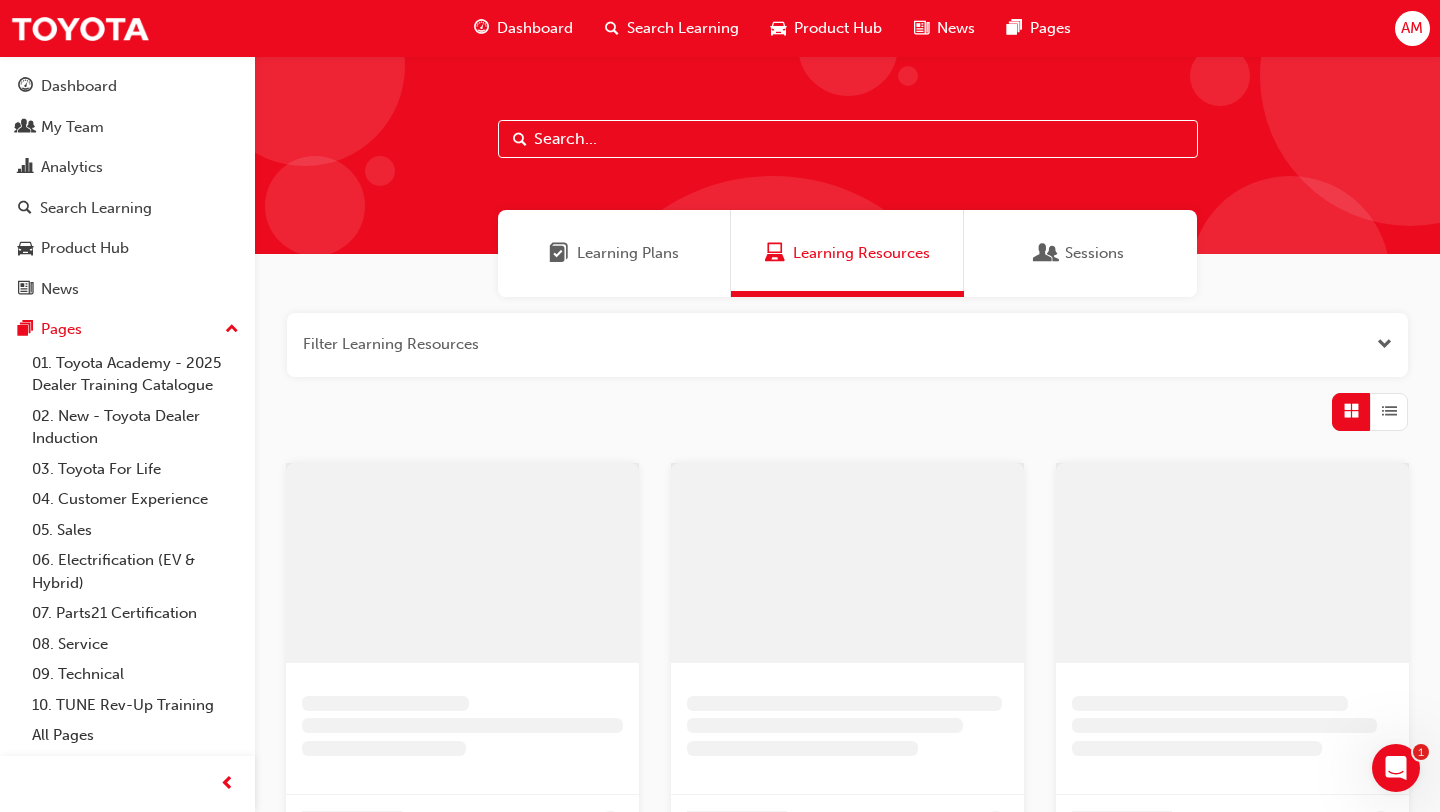 click at bounding box center (848, 139) 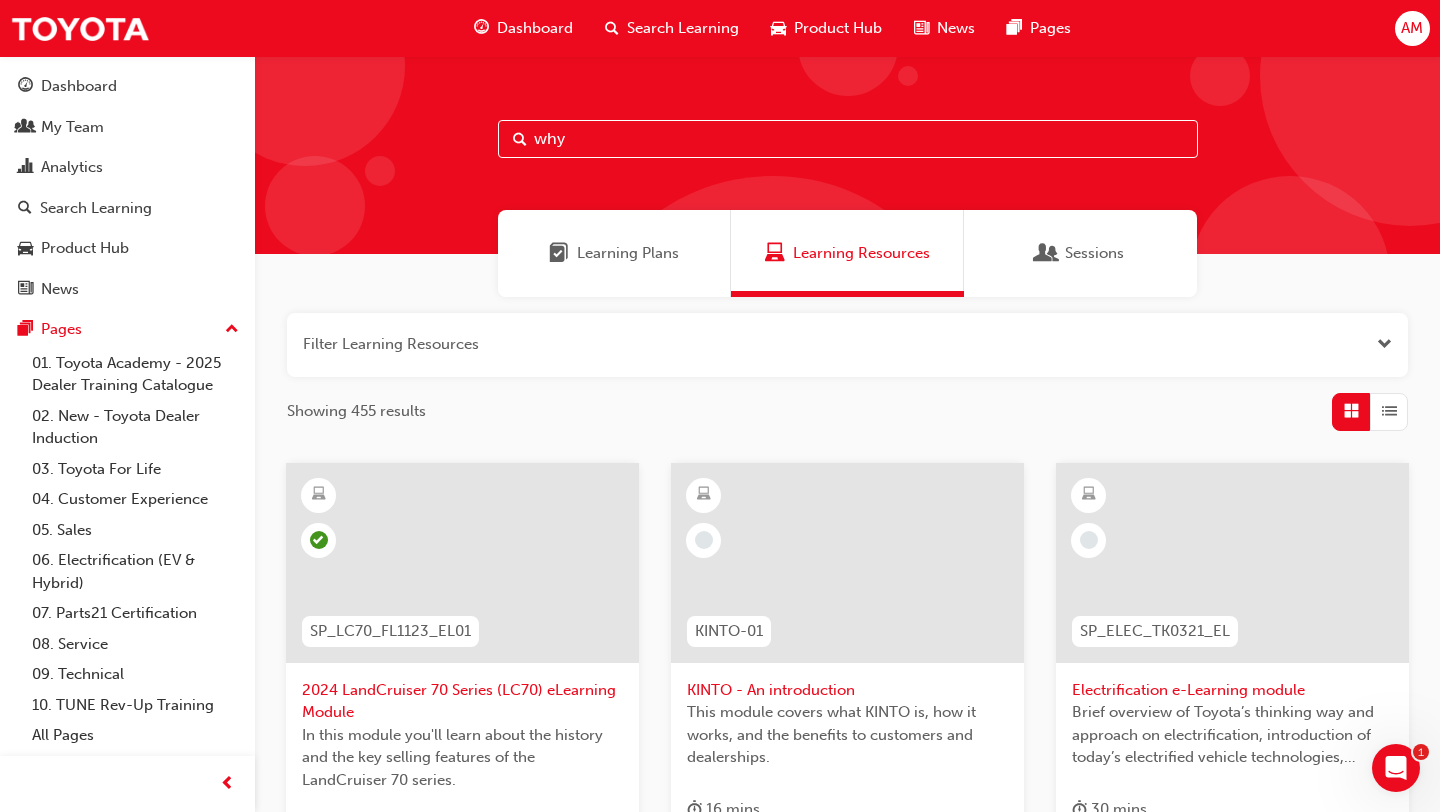 type on "why" 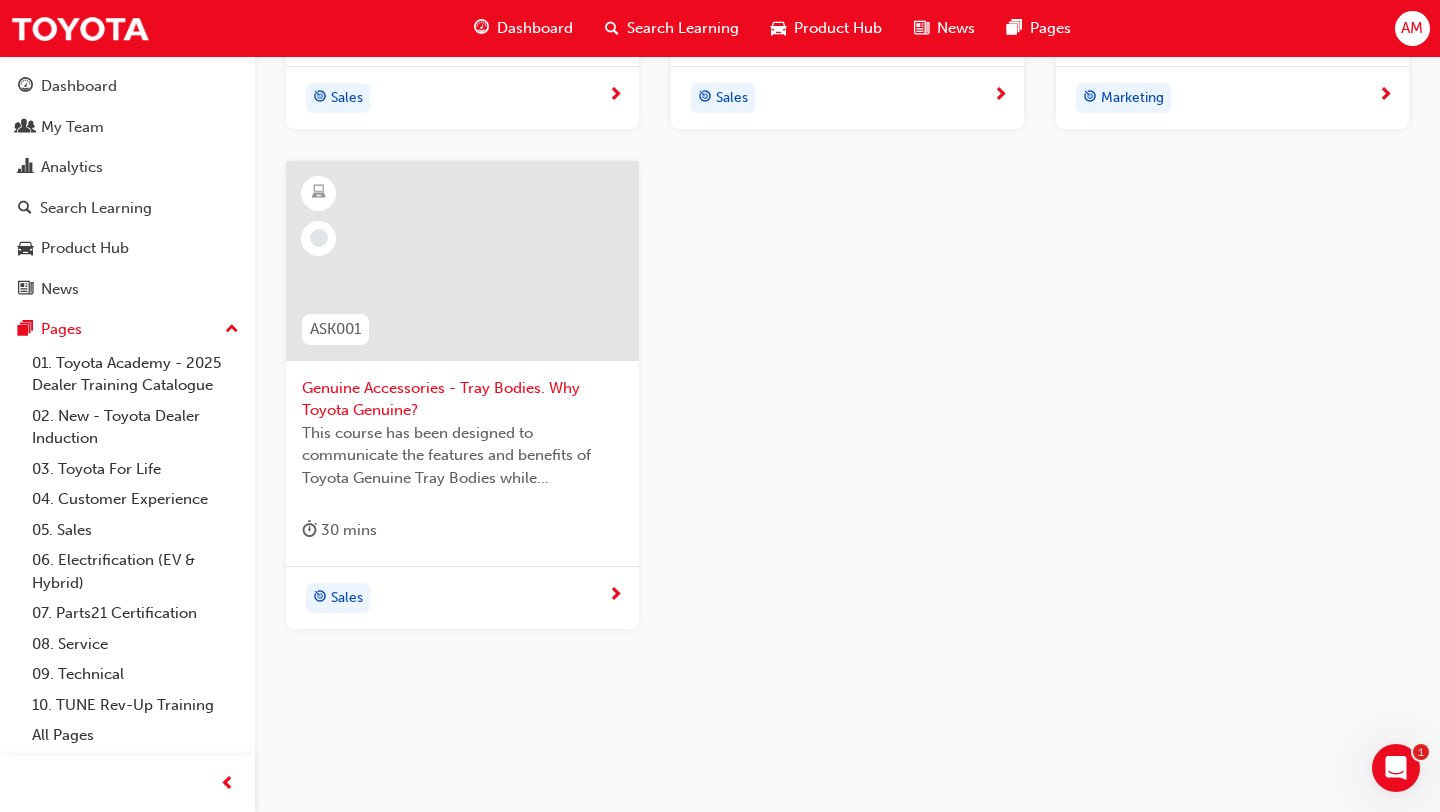 scroll, scrollTop: 806, scrollLeft: 0, axis: vertical 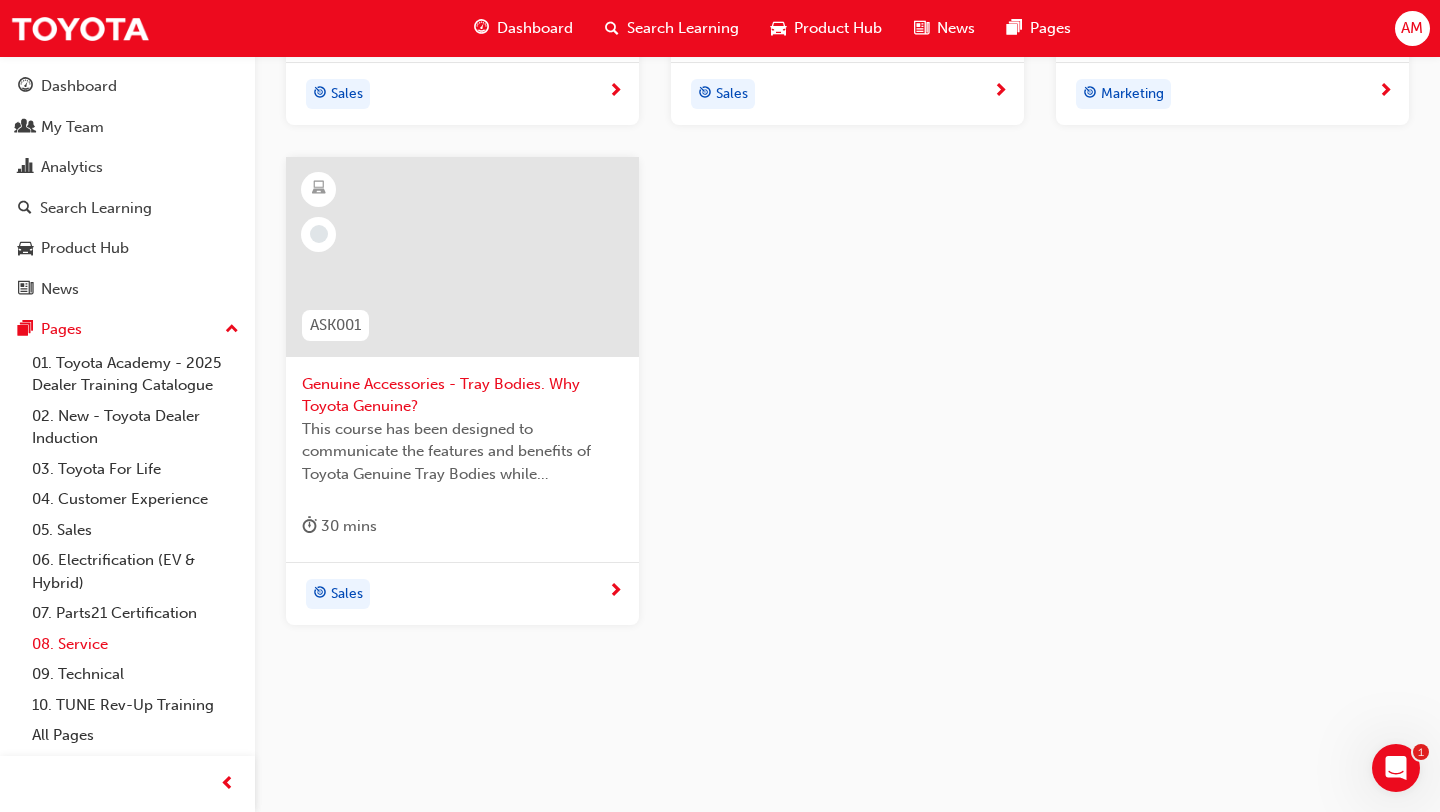 click on "08. Service" at bounding box center [135, 644] 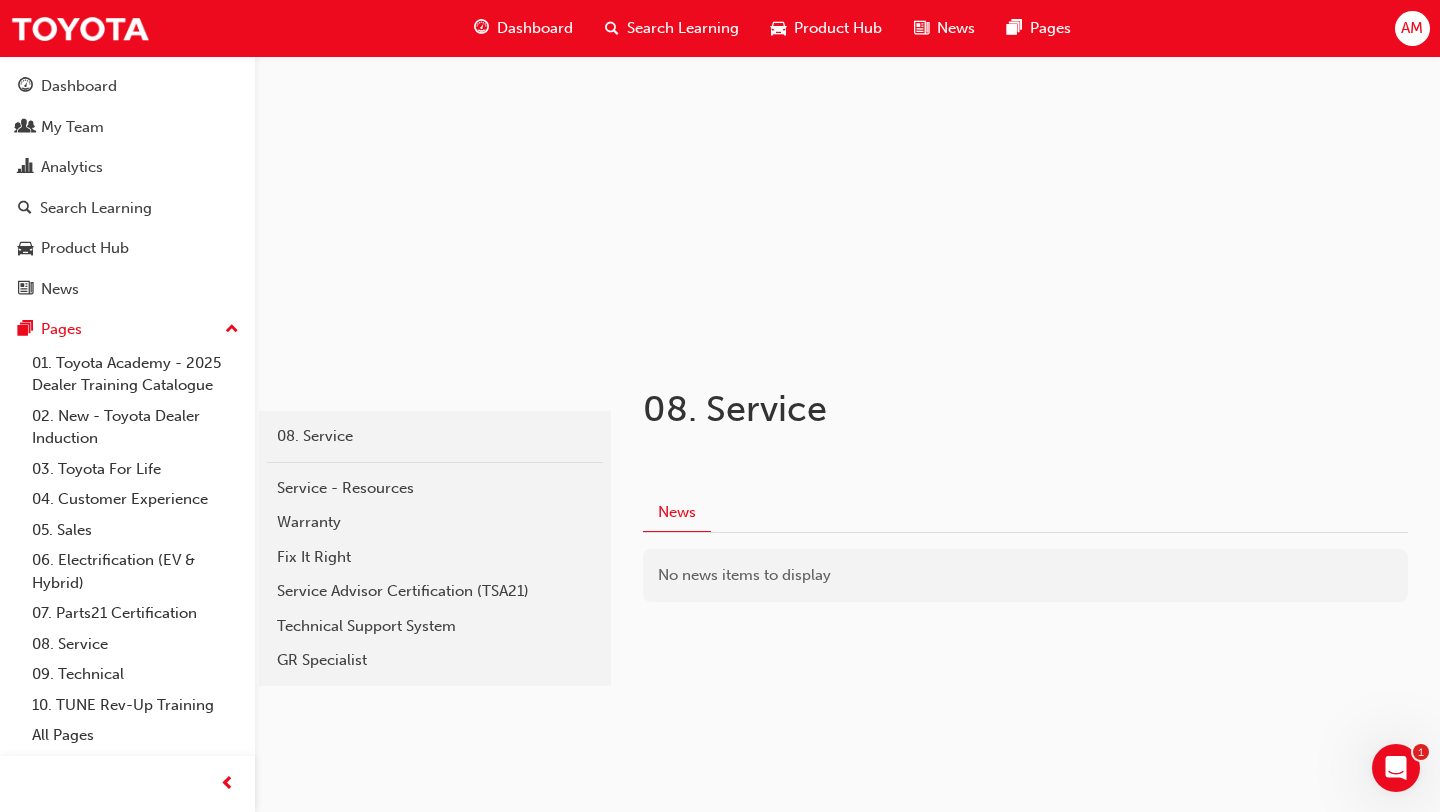 scroll, scrollTop: 107, scrollLeft: 0, axis: vertical 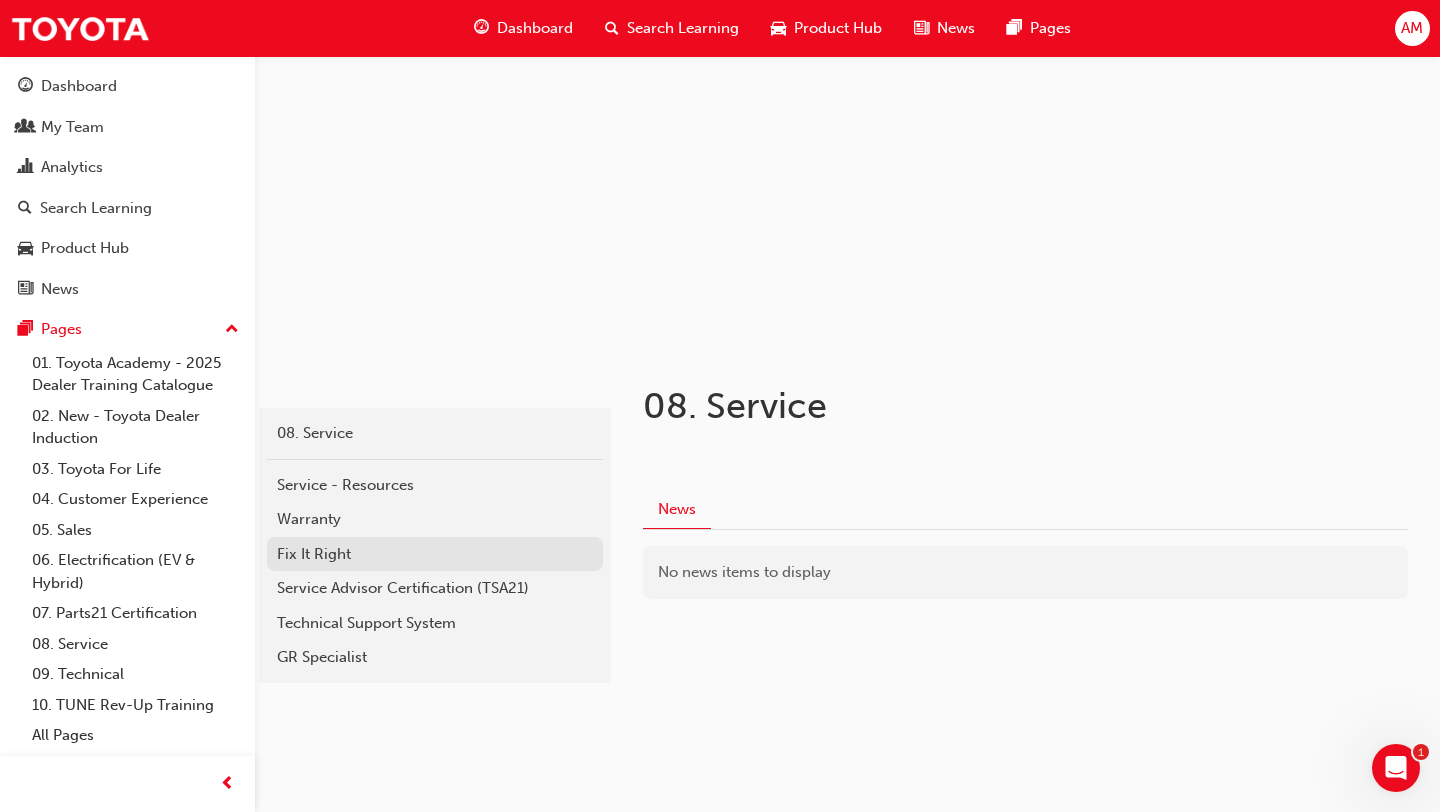 click on "Fix It Right" at bounding box center (435, 554) 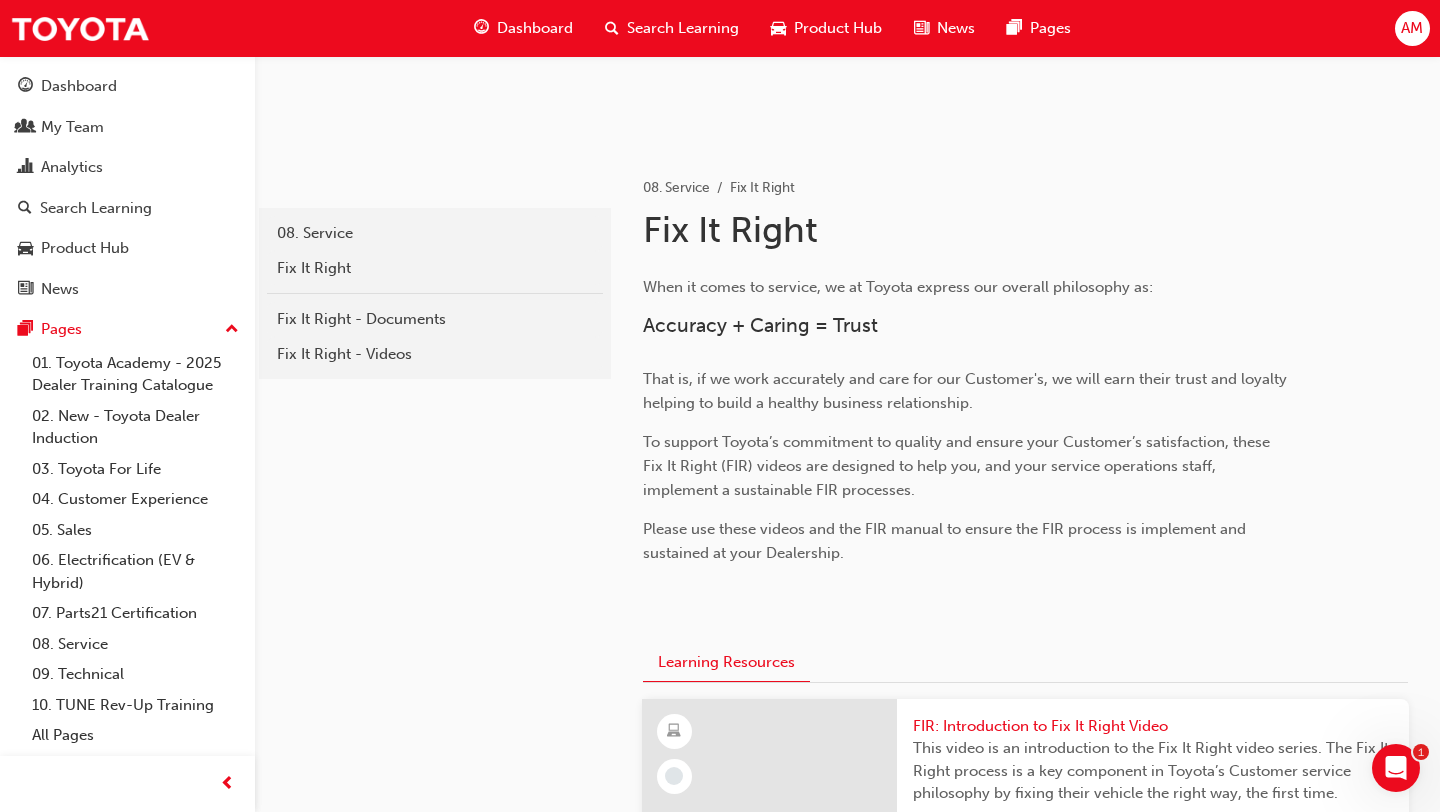 scroll, scrollTop: 314, scrollLeft: 0, axis: vertical 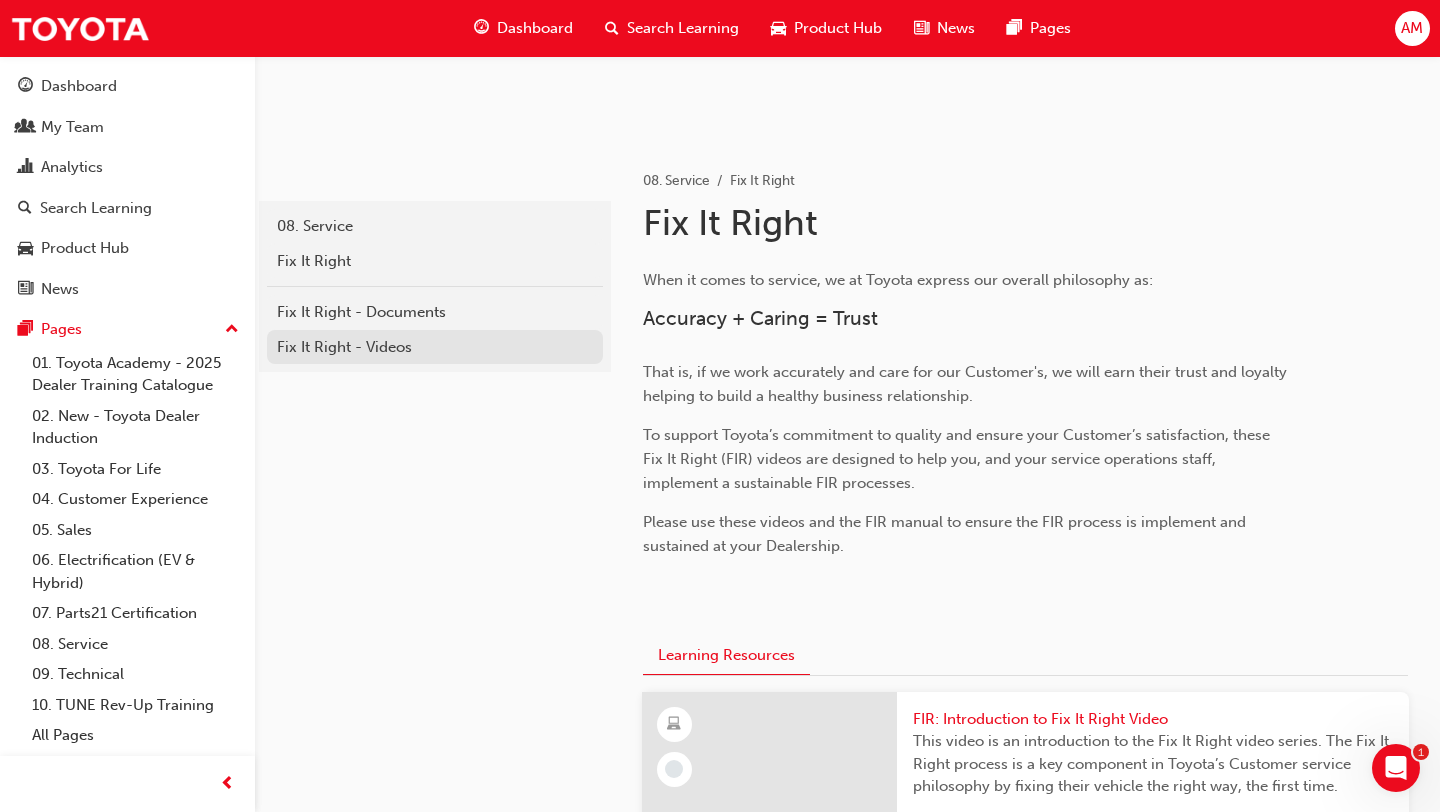 click on "Fix It Right - Videos" at bounding box center (435, 347) 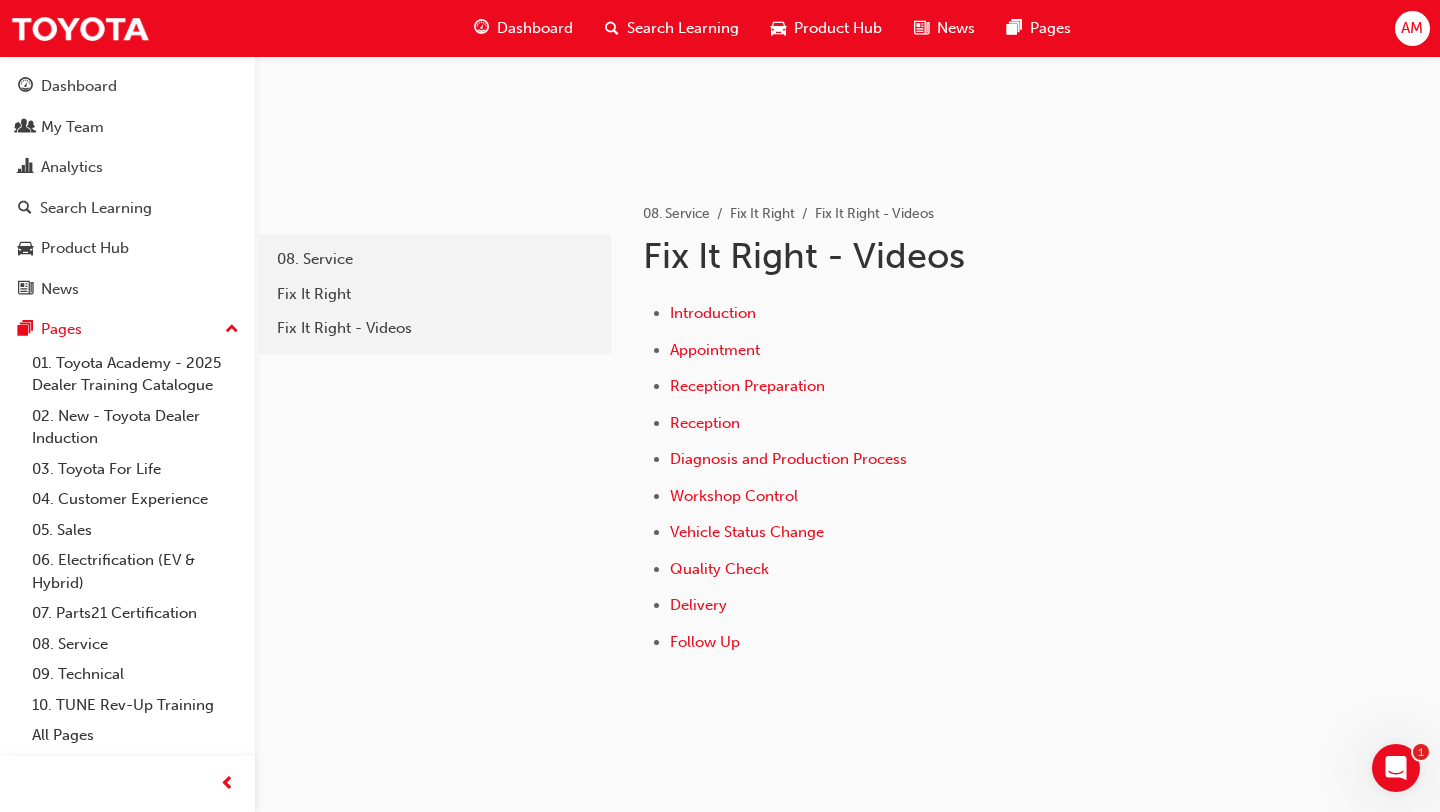 scroll, scrollTop: 282, scrollLeft: 0, axis: vertical 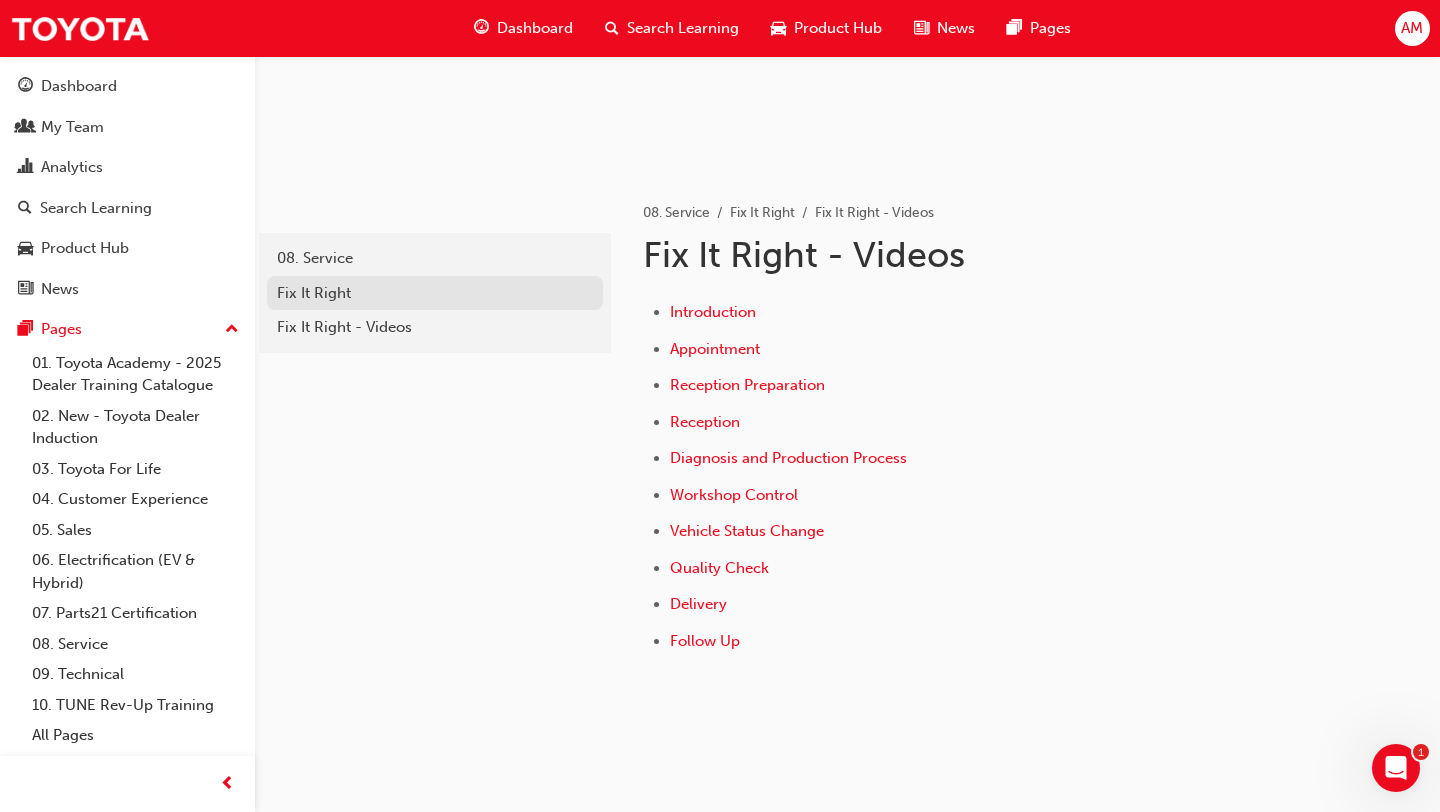 click on "Fix It Right" at bounding box center (435, 293) 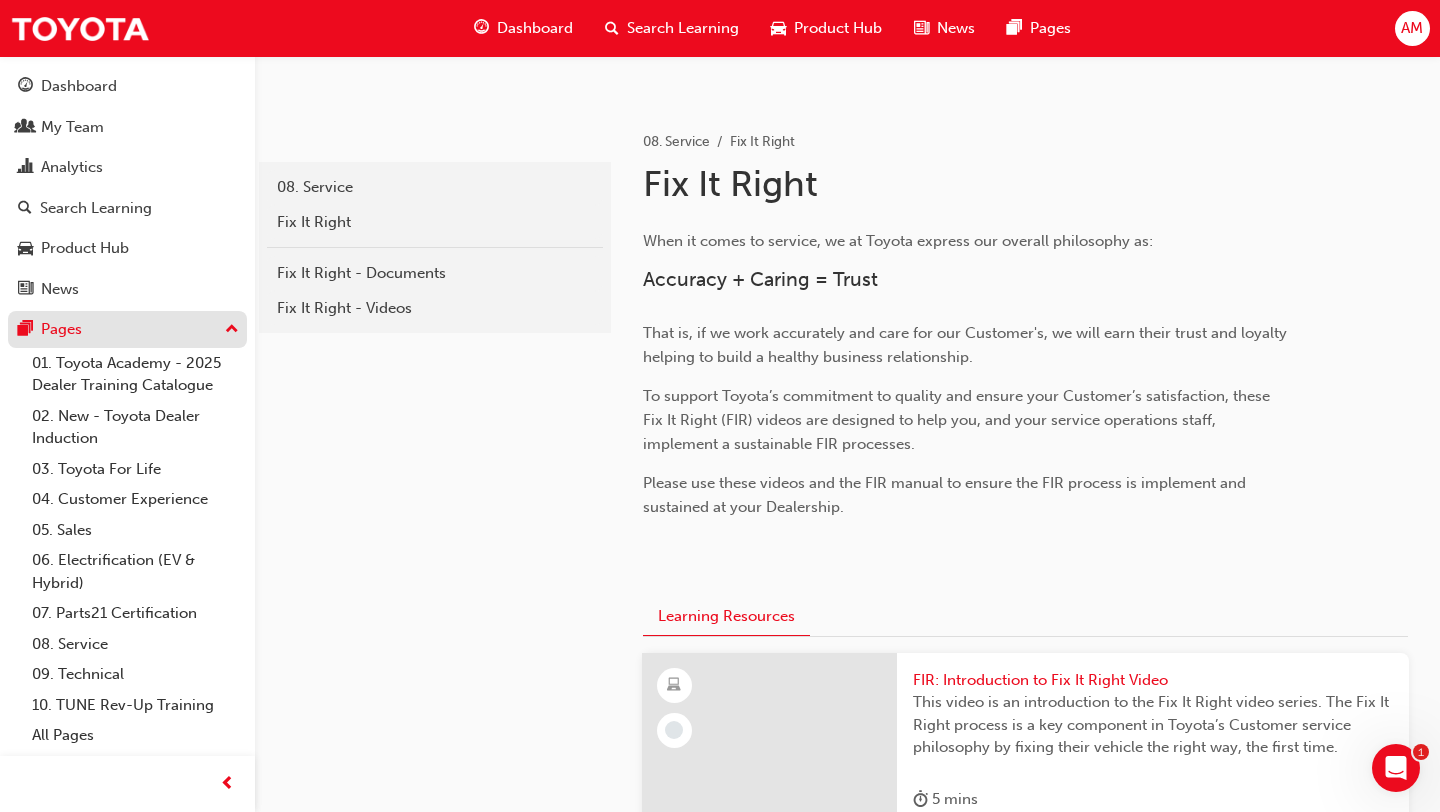 scroll, scrollTop: 0, scrollLeft: 0, axis: both 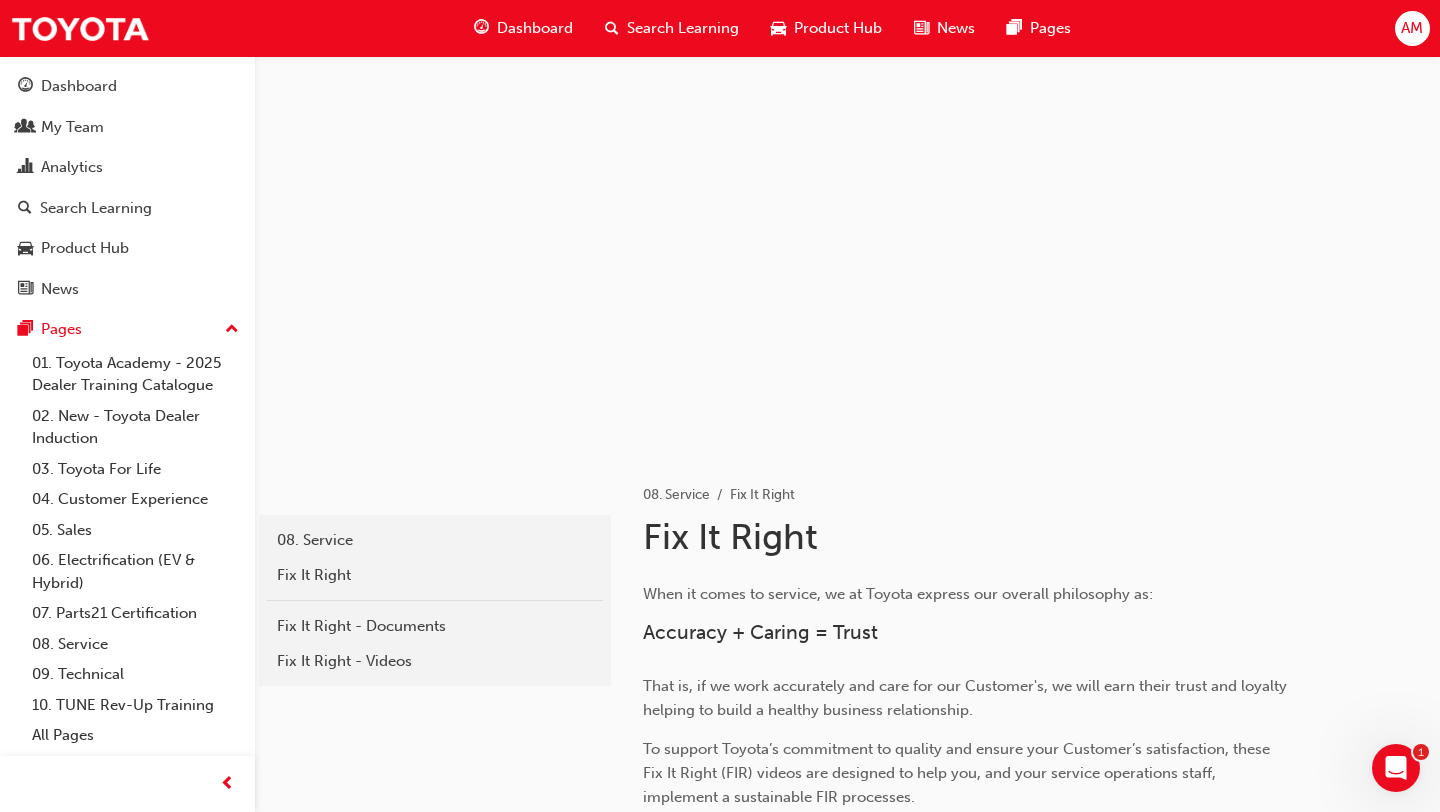 click on "News" at bounding box center [956, 28] 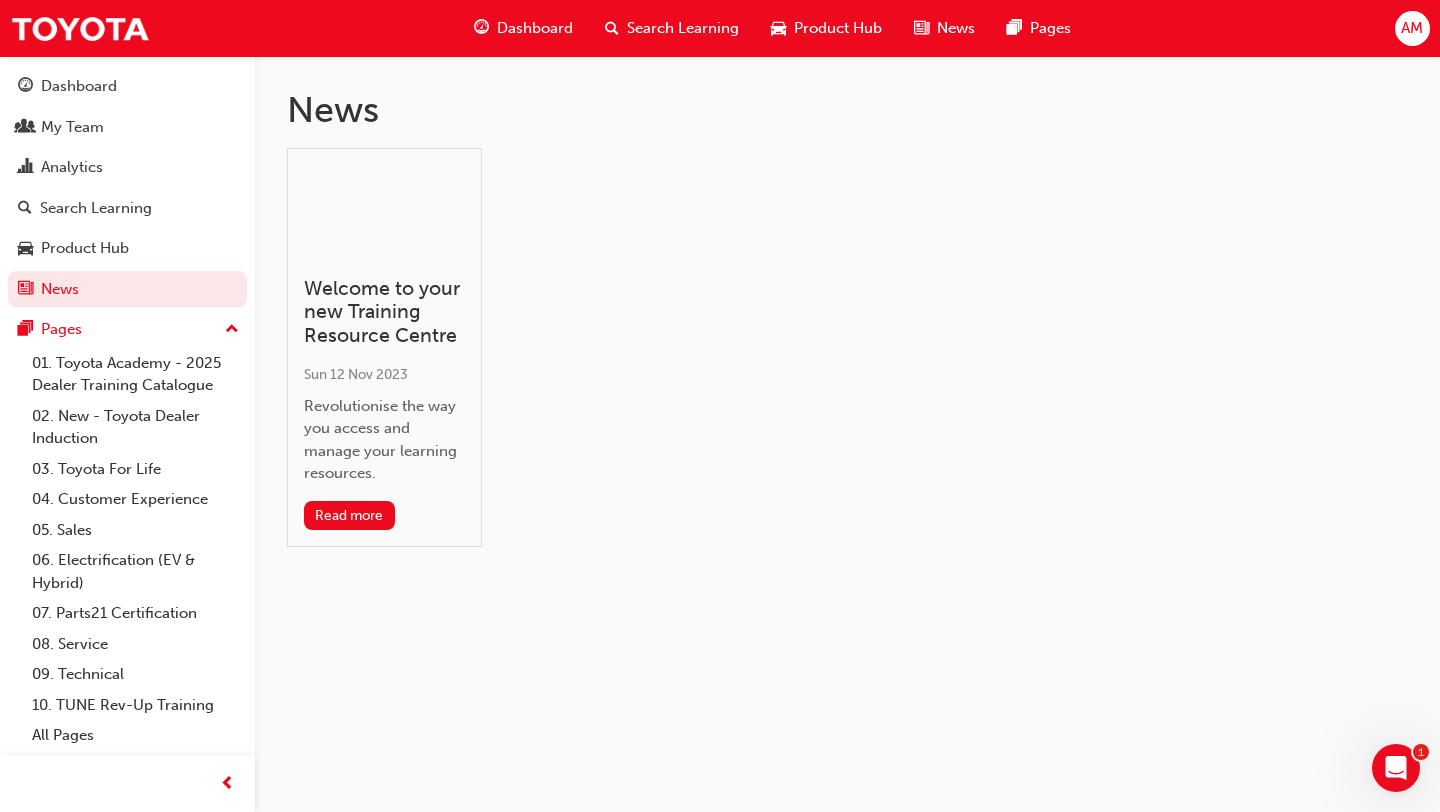 click on "Product Hub" at bounding box center (838, 28) 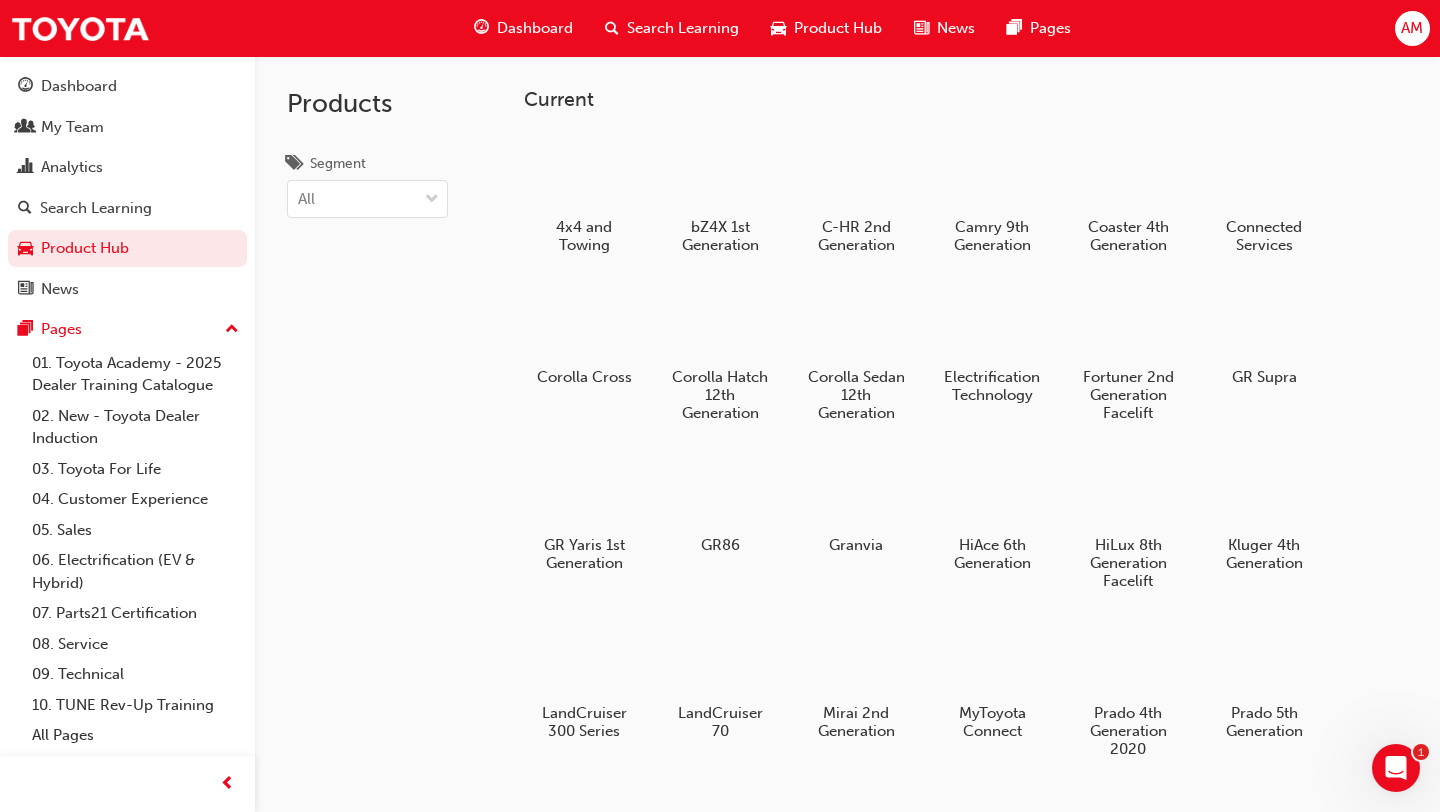 click on "Search Learning" at bounding box center (683, 28) 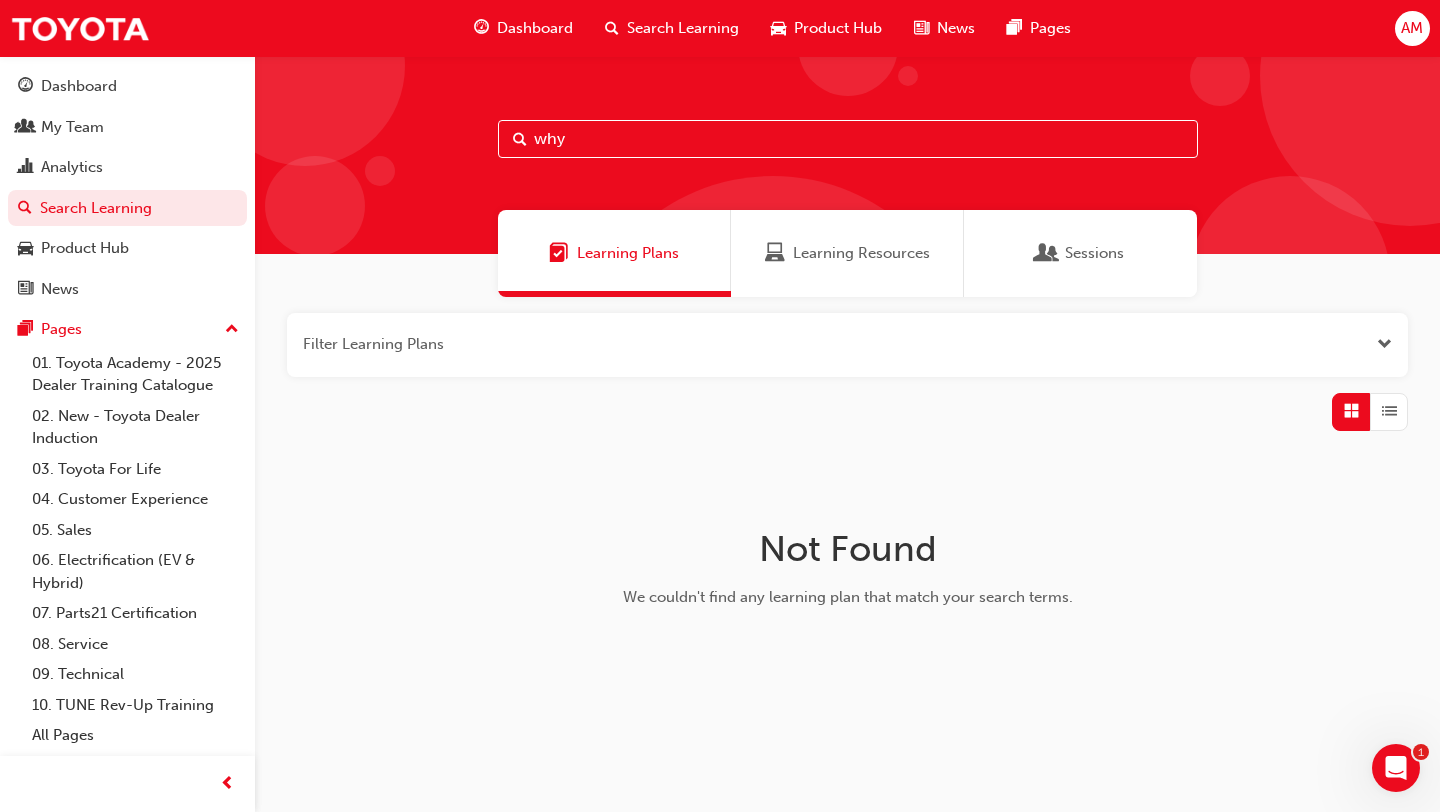 click on "Learning Resources" at bounding box center (861, 253) 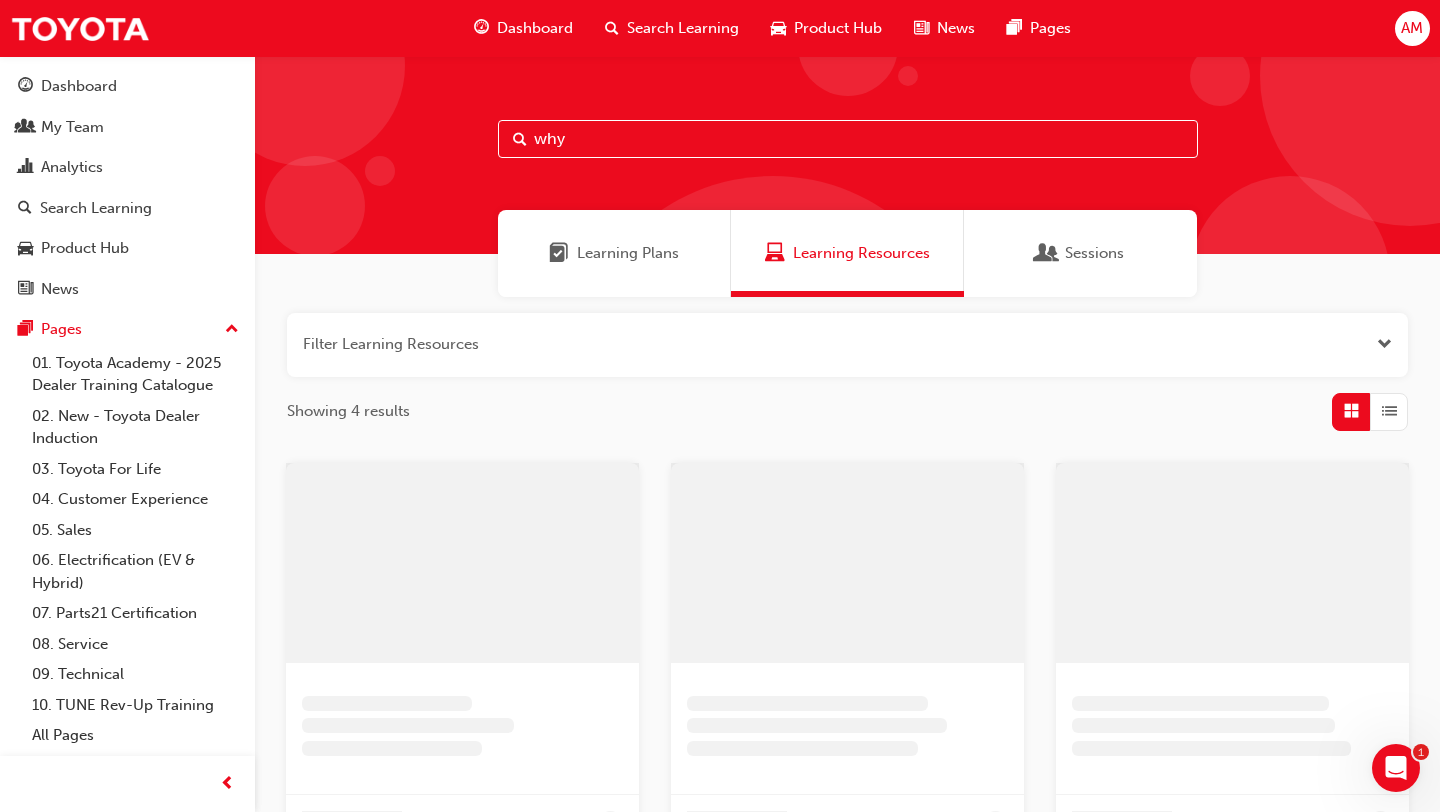 click at bounding box center [847, 345] 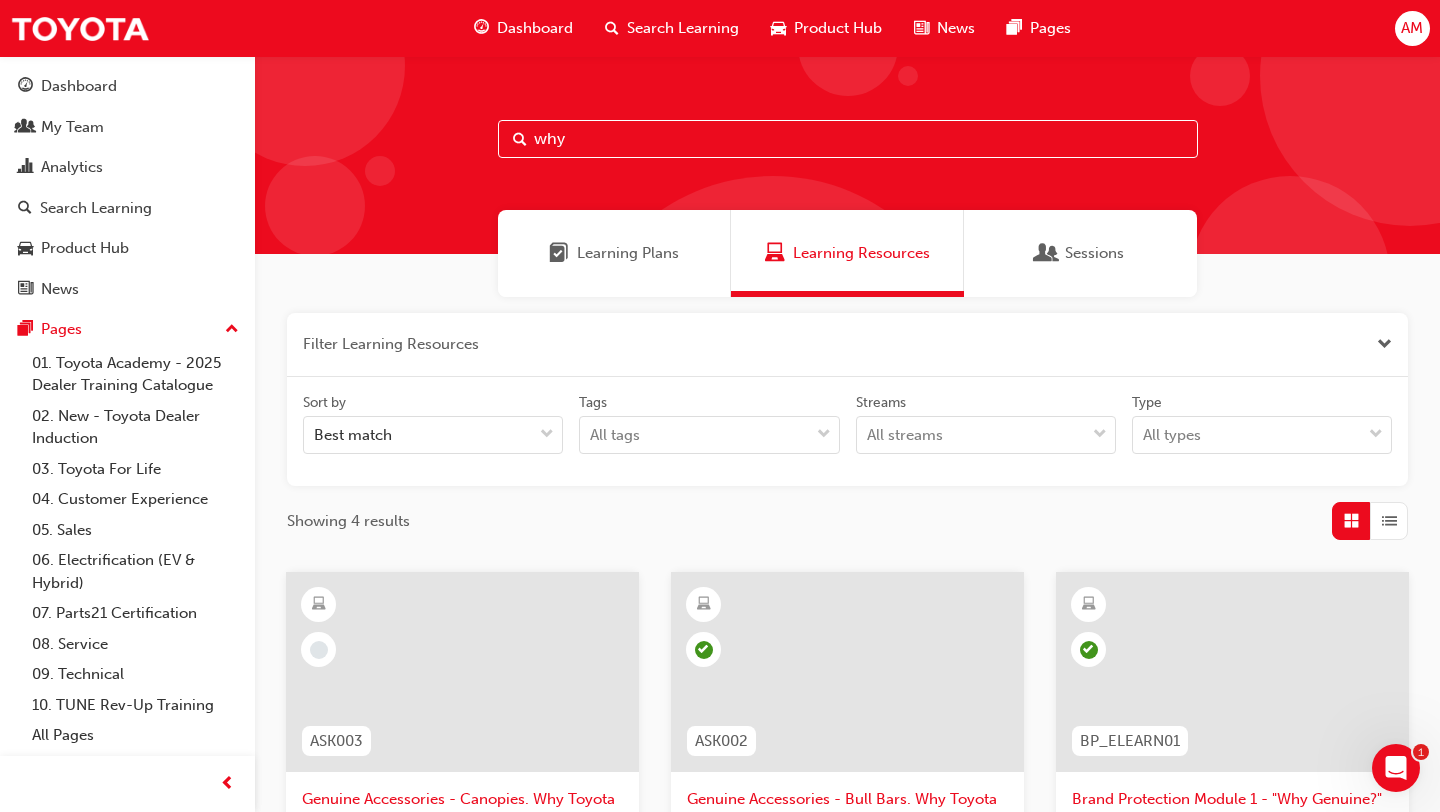 click on "why" at bounding box center (848, 139) 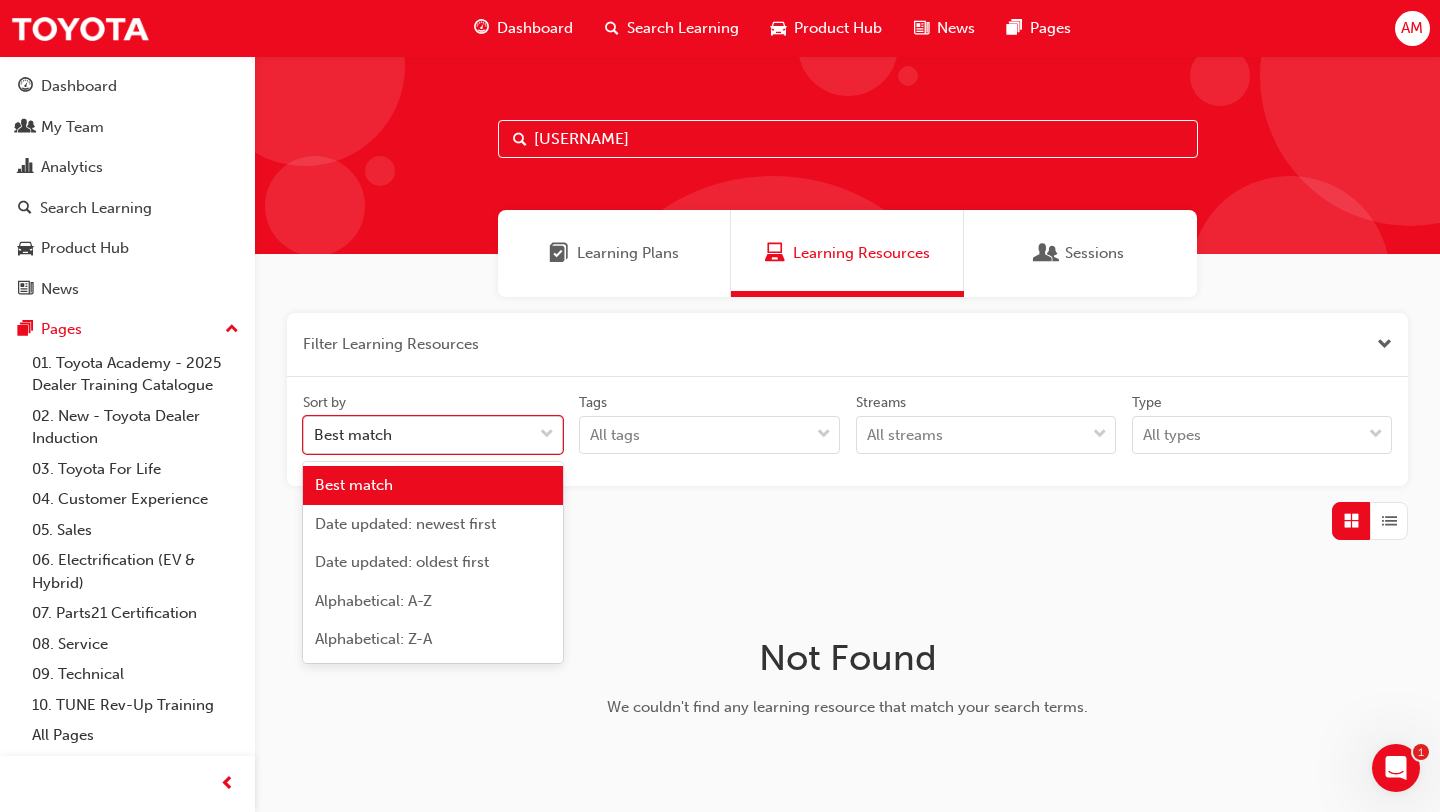click on "Best match" at bounding box center [418, 435] 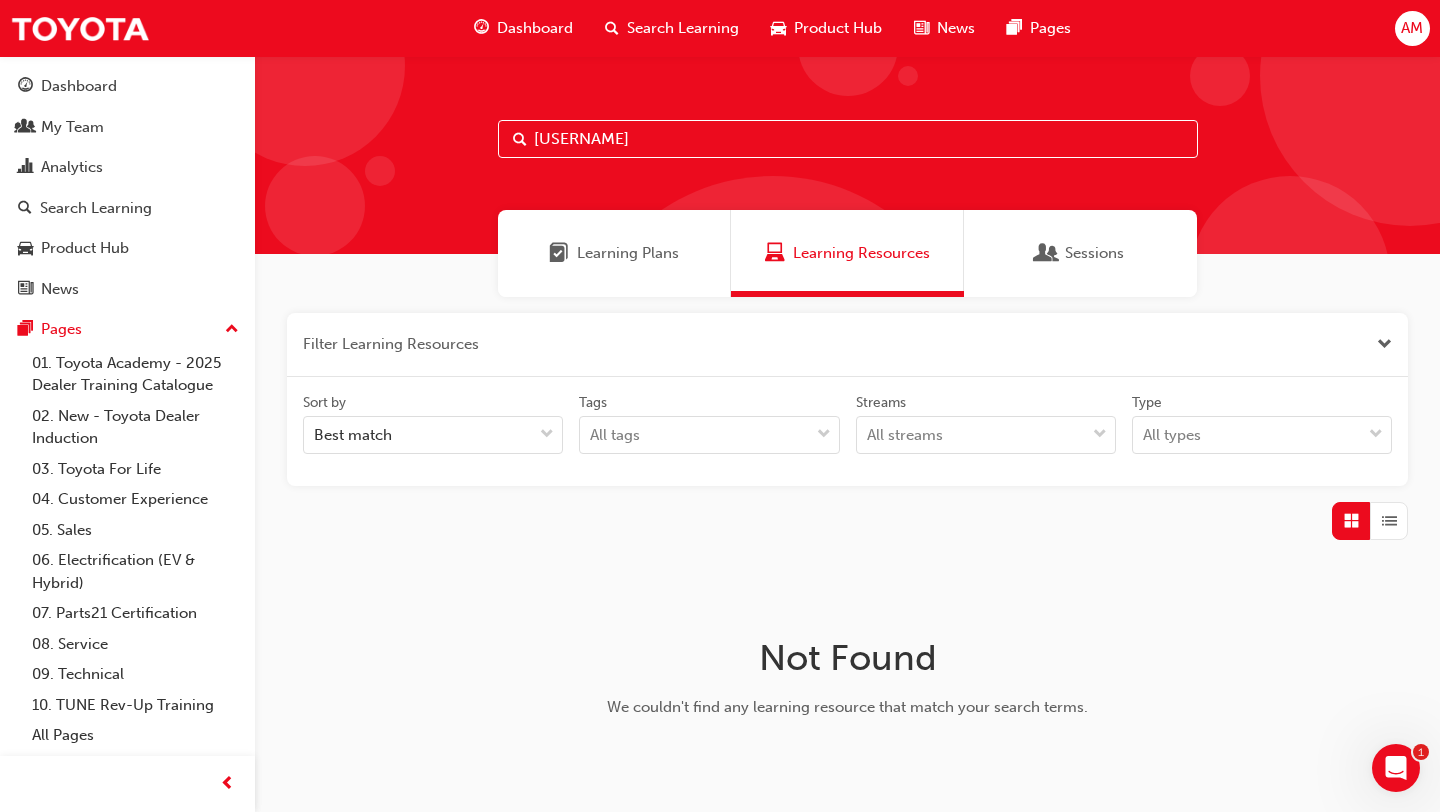 drag, startPoint x: 660, startPoint y: 138, endPoint x: 235, endPoint y: 107, distance: 426.1291 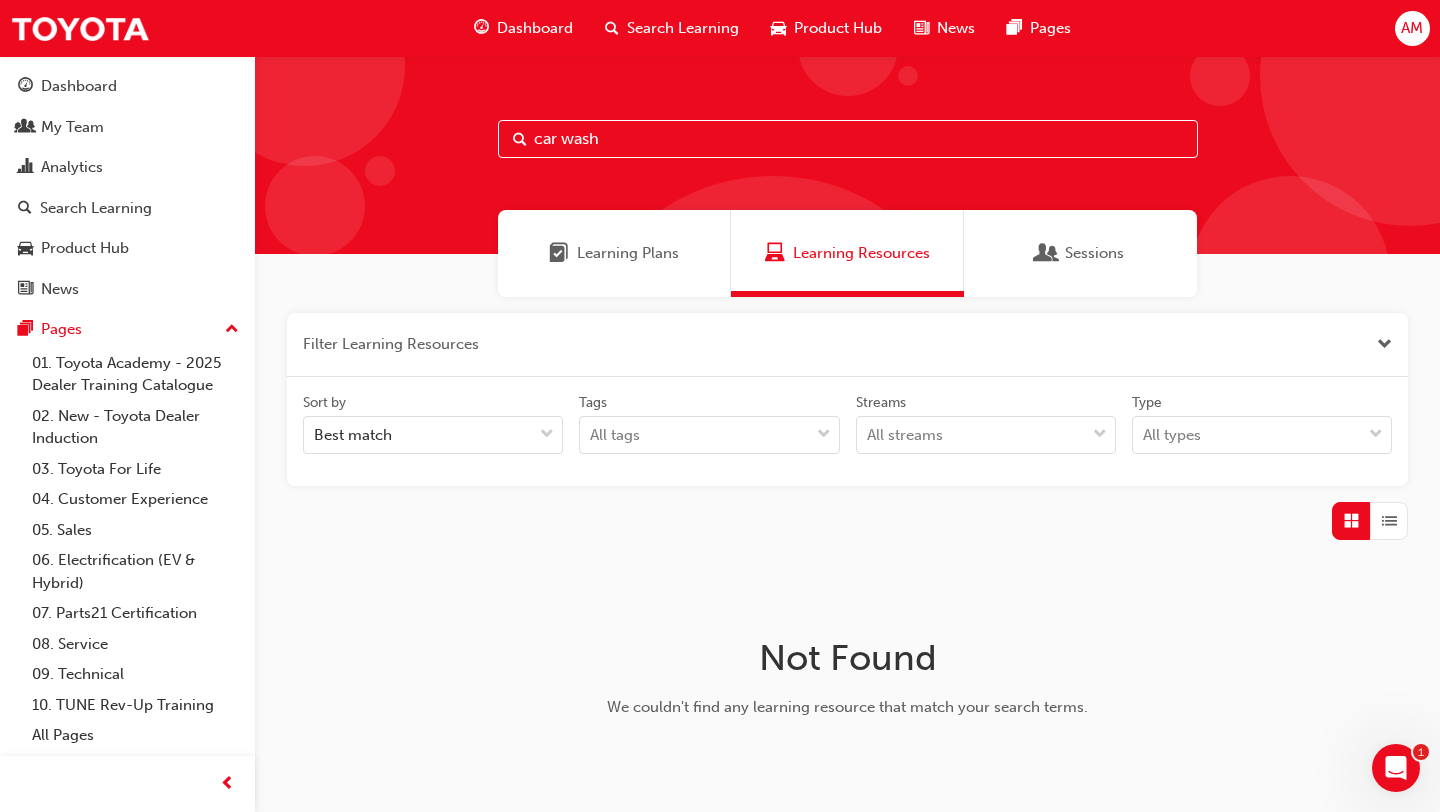 type on "car wash" 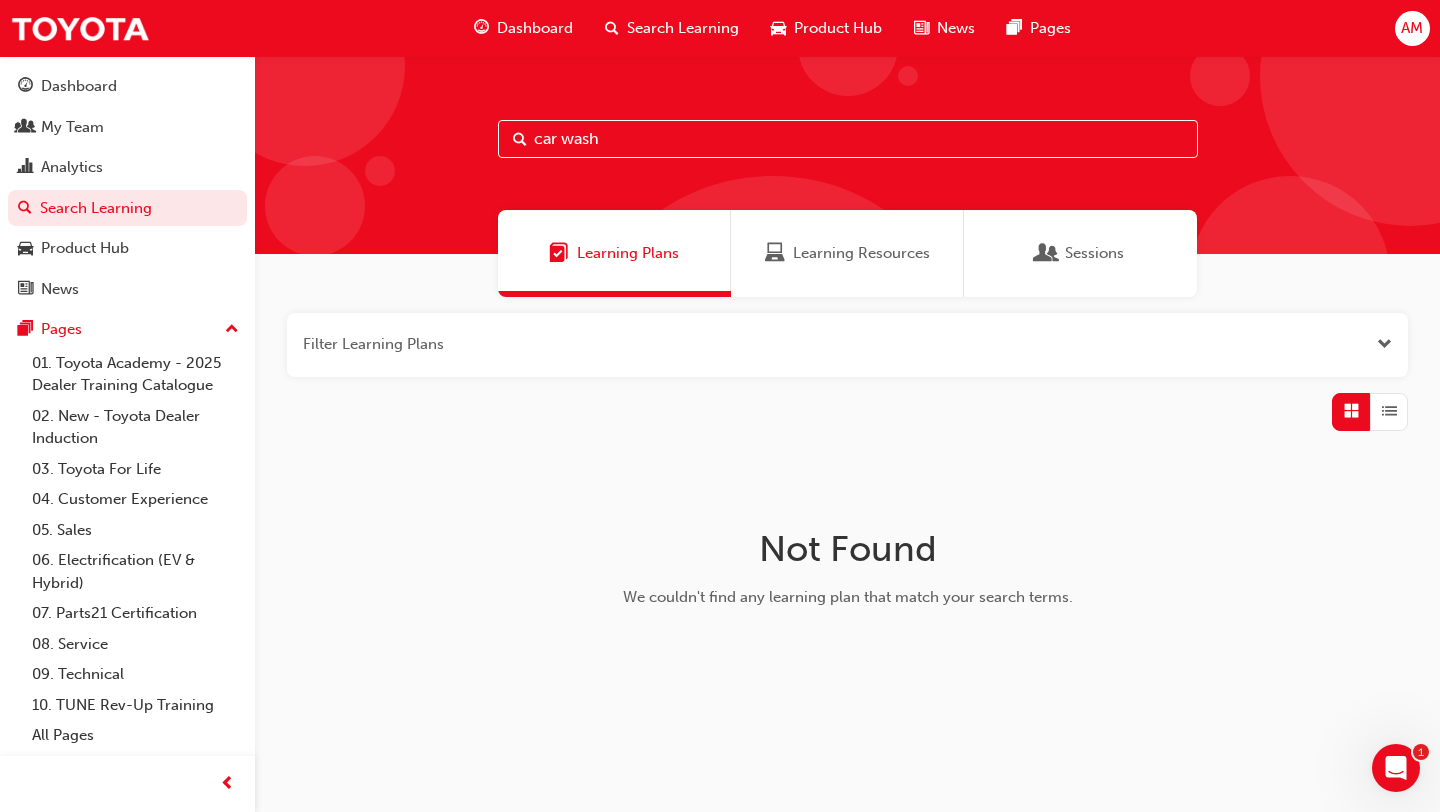 click on "car wash" at bounding box center [848, 139] 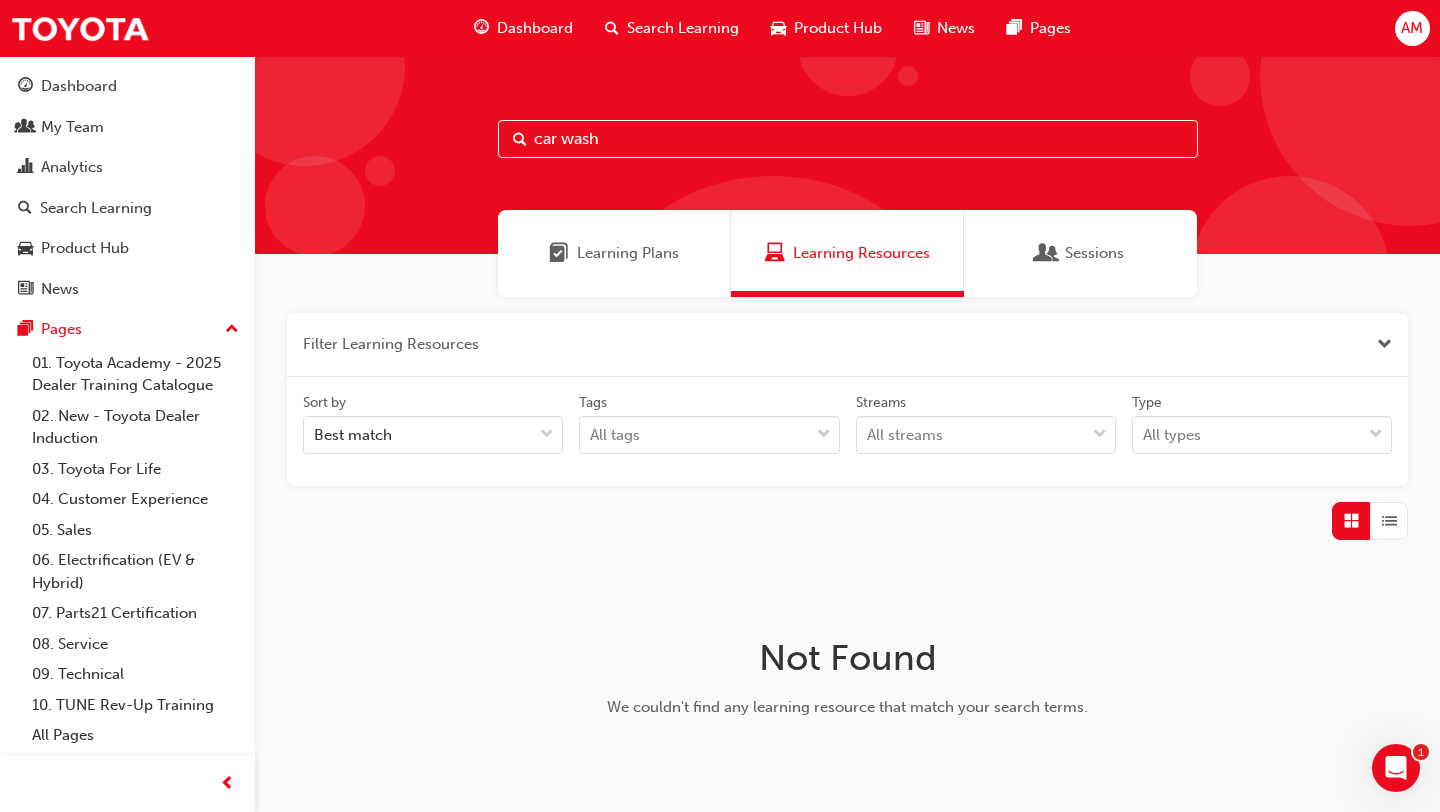 click on "Learning Plans" at bounding box center [628, 253] 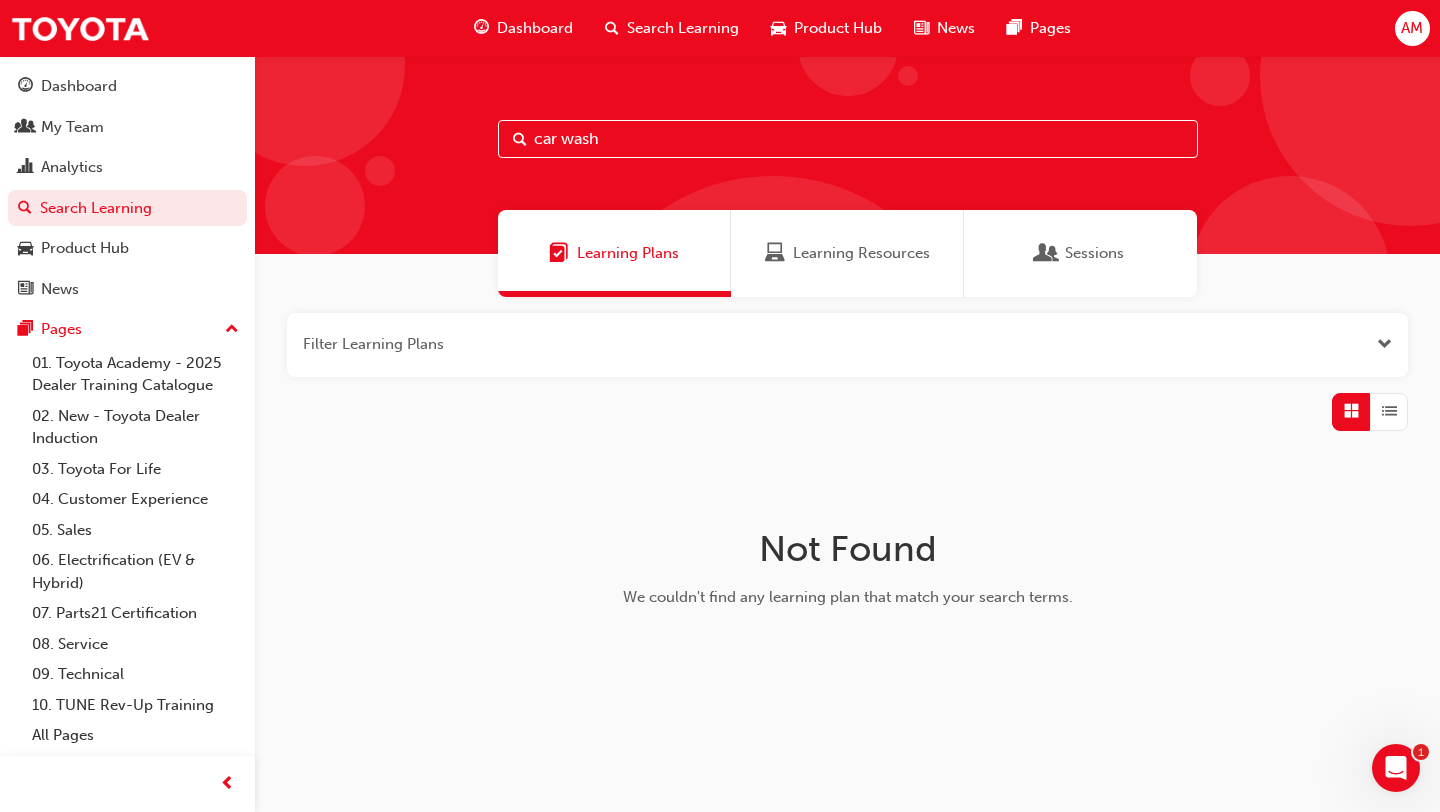 click on "Learning Resources" at bounding box center (847, 253) 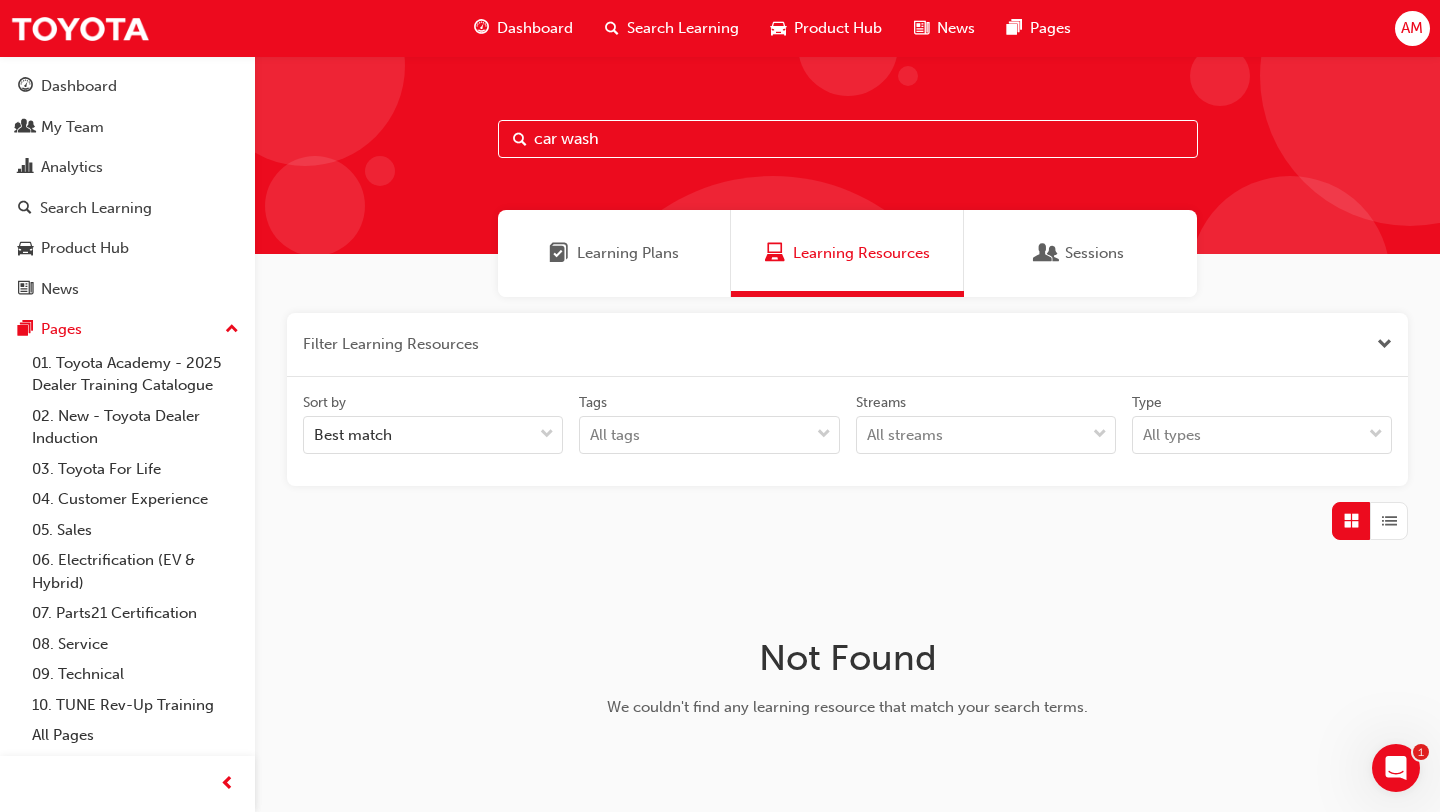 click on "News" at bounding box center (956, 28) 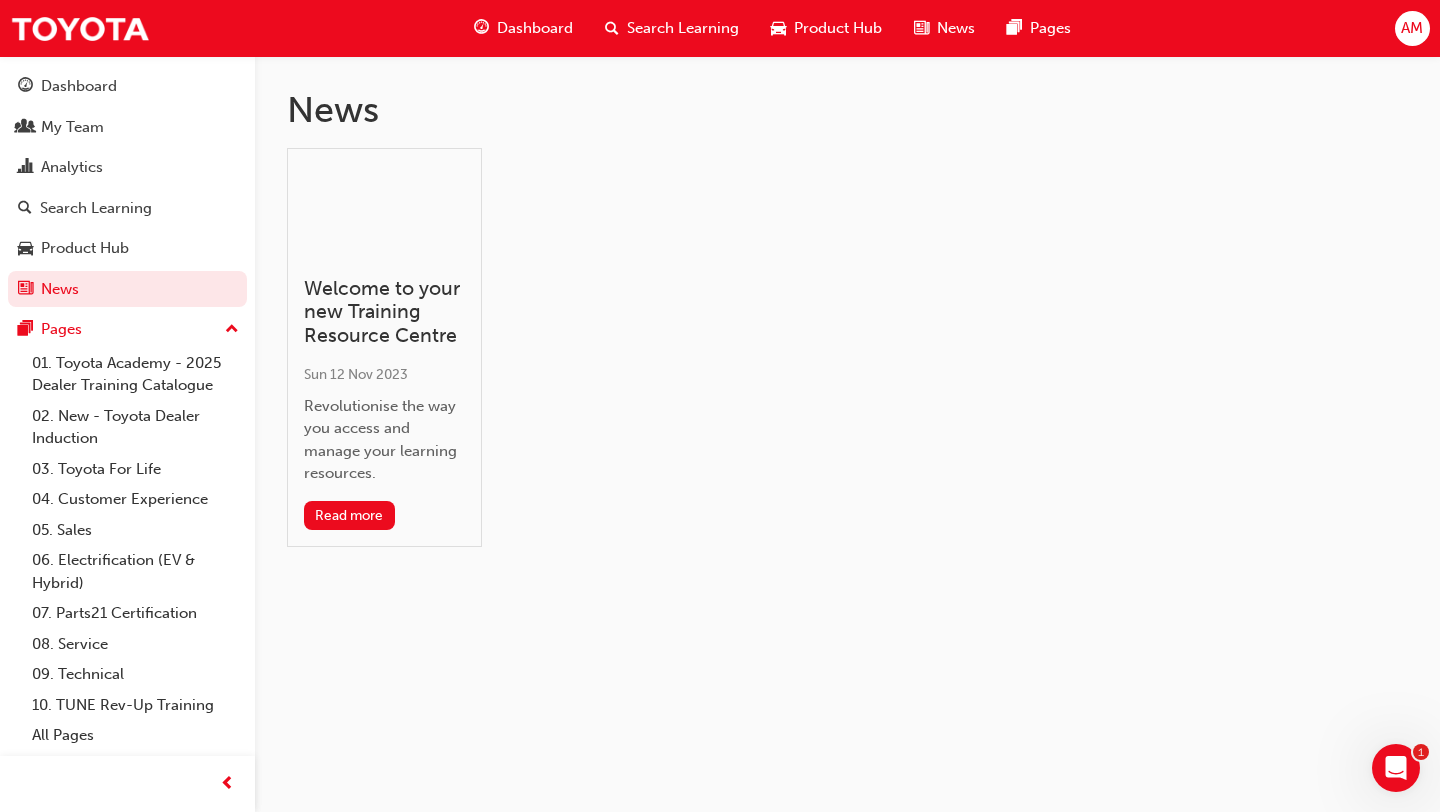 click on "Welcome to your new Training Resource Centre" at bounding box center [384, 312] 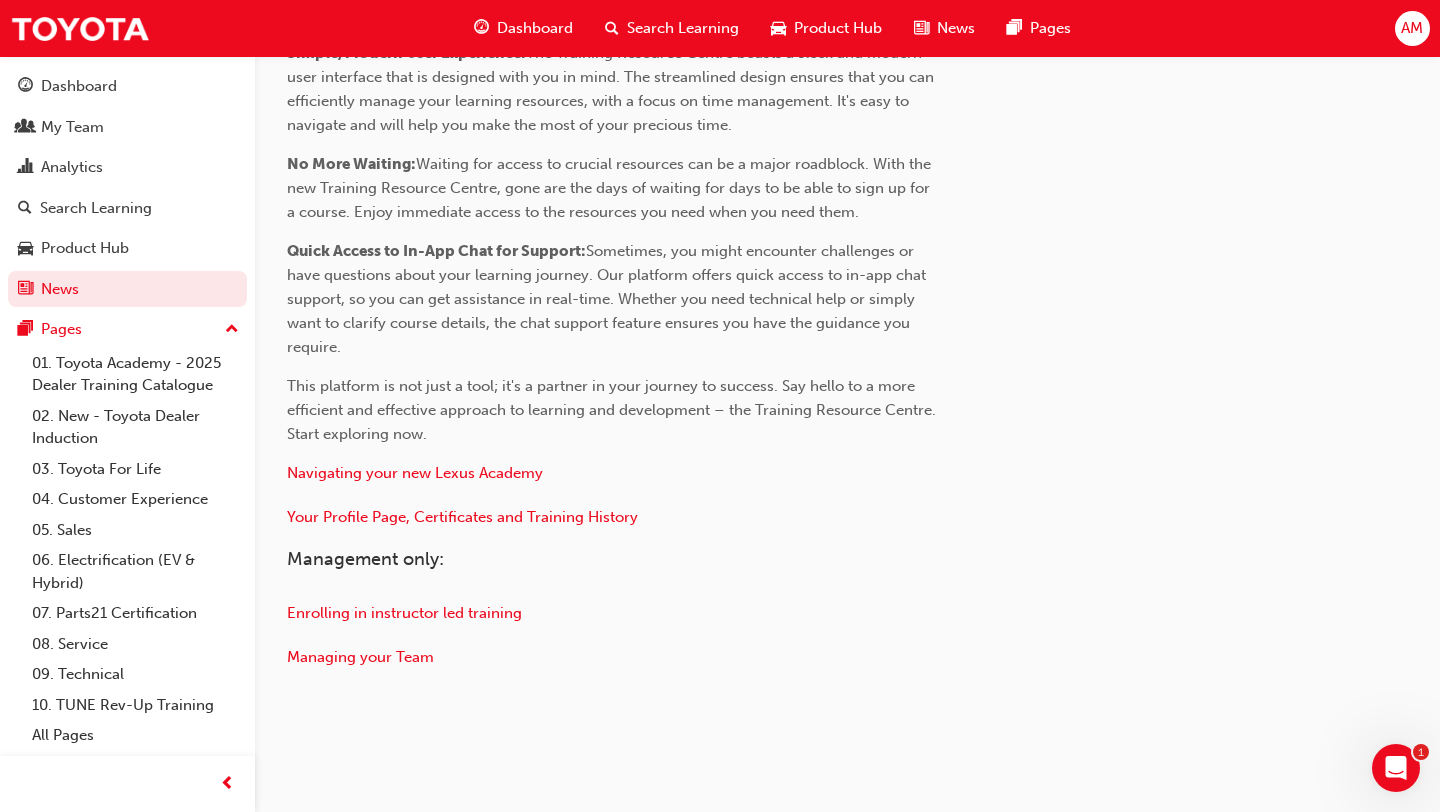 scroll, scrollTop: 970, scrollLeft: 0, axis: vertical 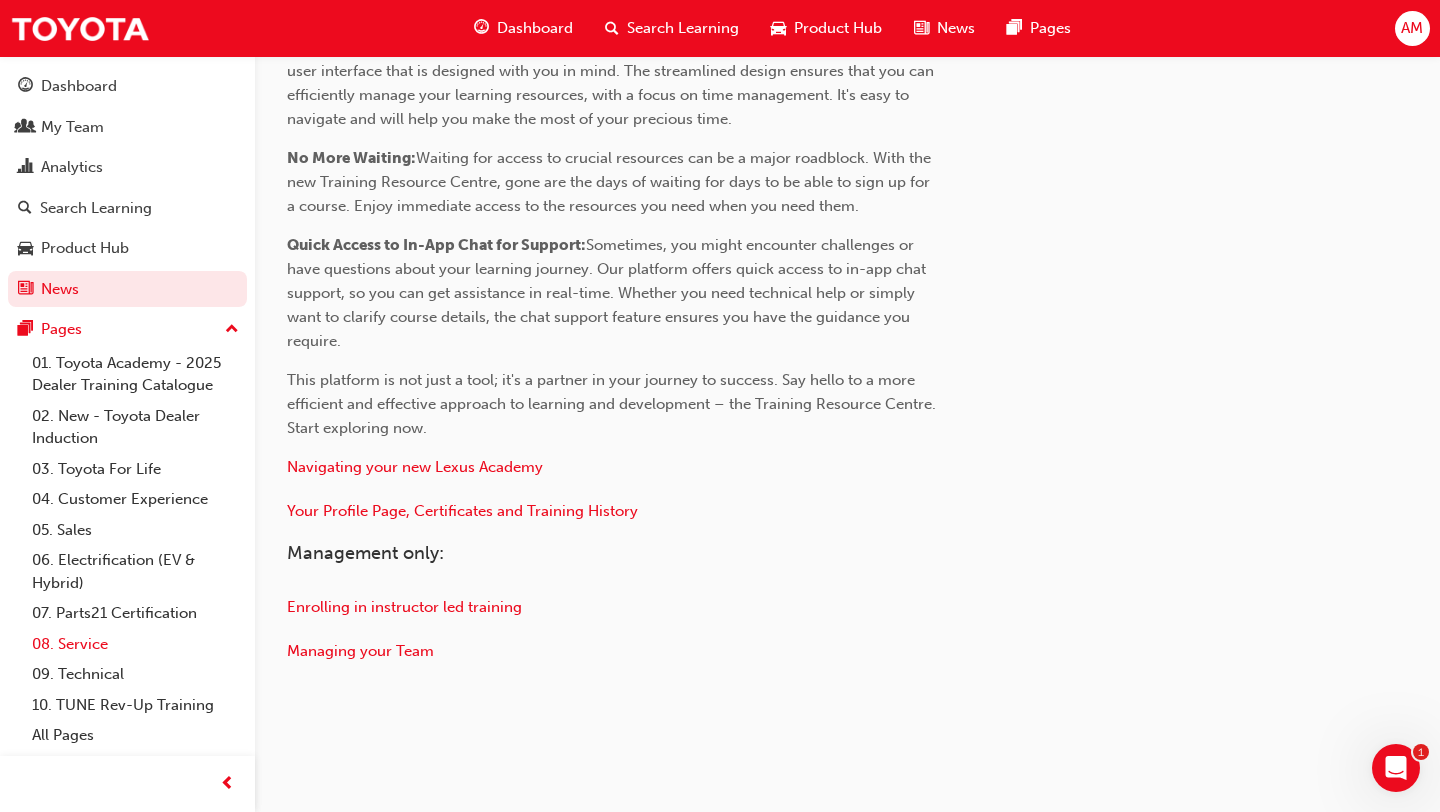 click on "08. Service" at bounding box center (135, 644) 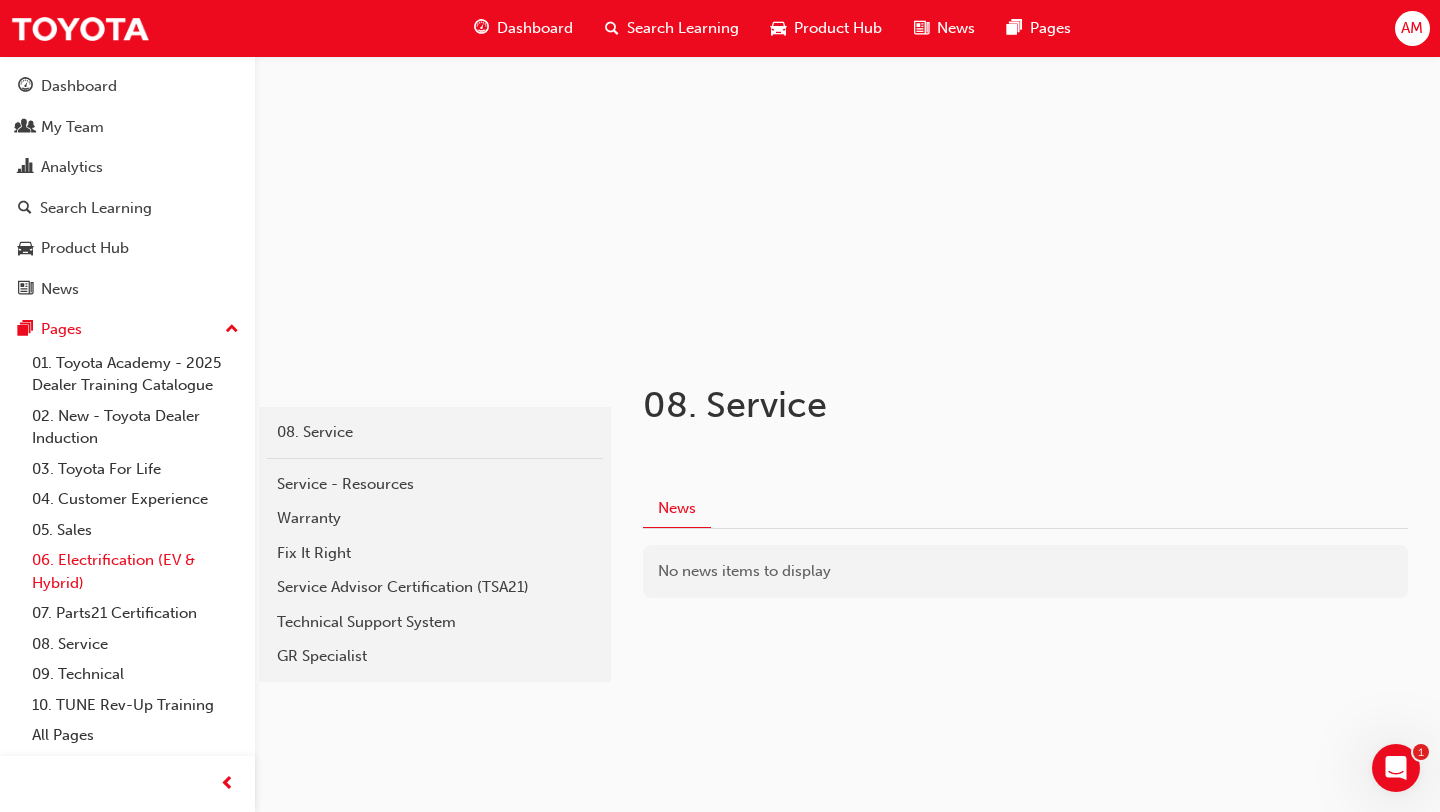 scroll, scrollTop: 0, scrollLeft: 0, axis: both 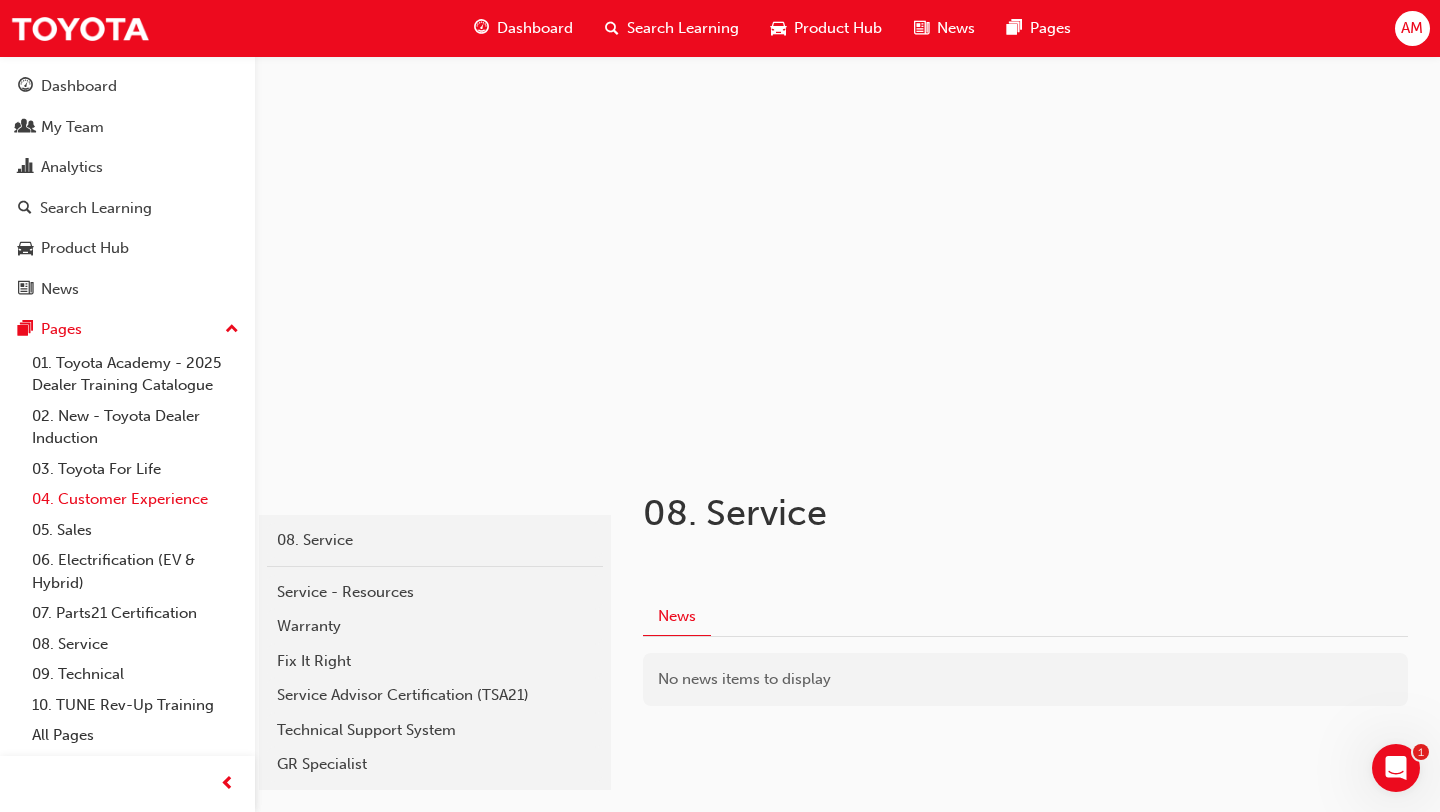 click on "04. Customer Experience" at bounding box center (135, 499) 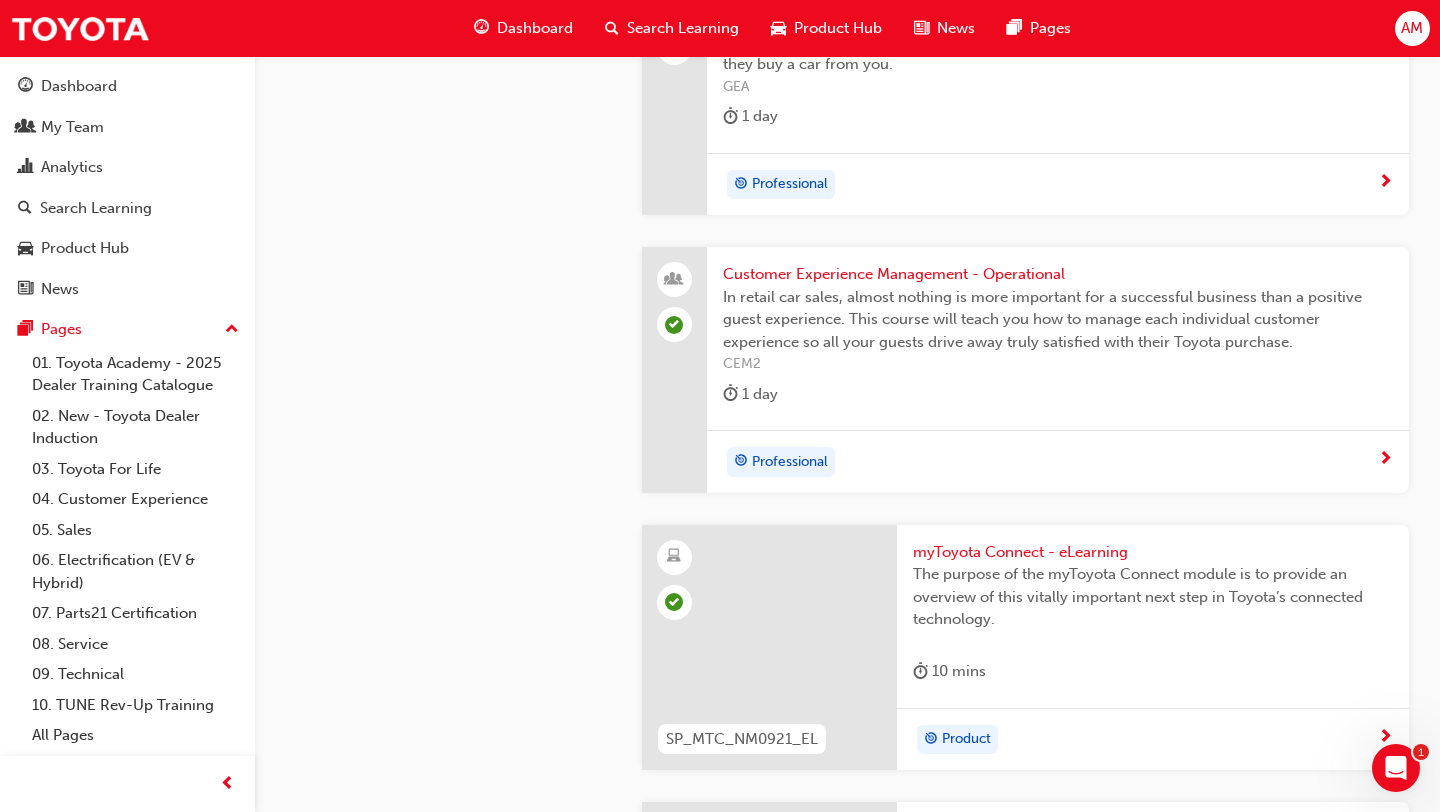 scroll, scrollTop: 4603, scrollLeft: 0, axis: vertical 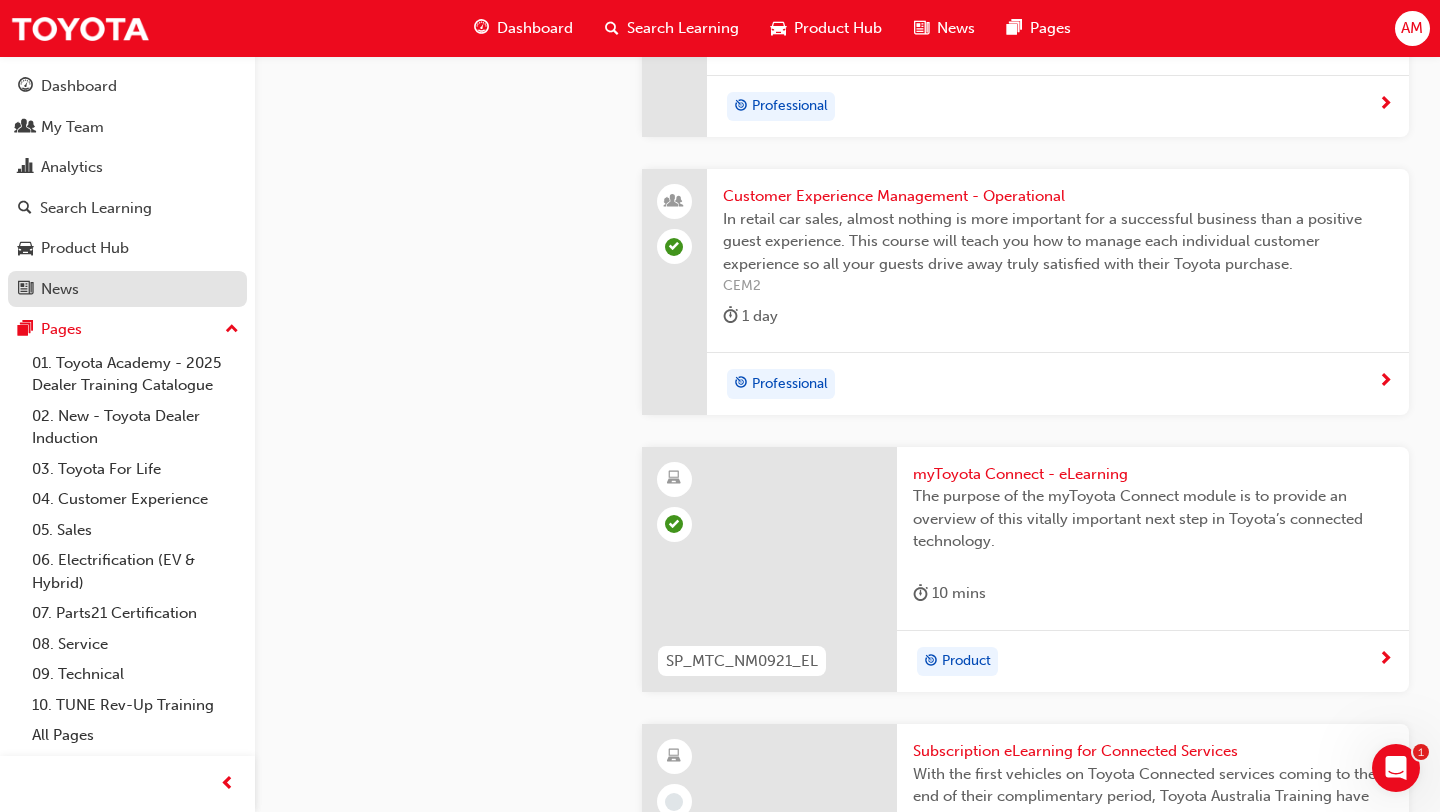 click on "News" at bounding box center [60, 289] 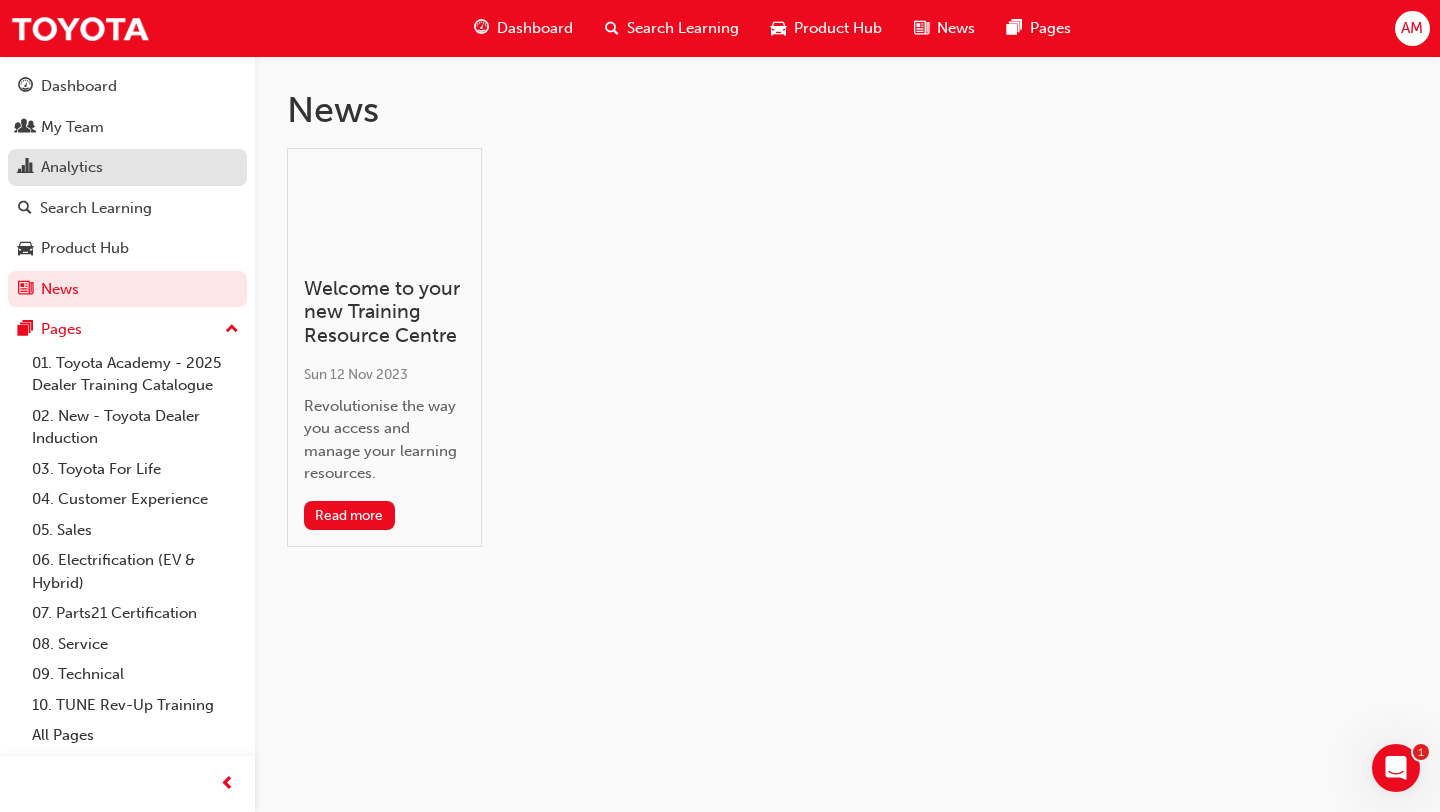 click on "Analytics" at bounding box center [72, 167] 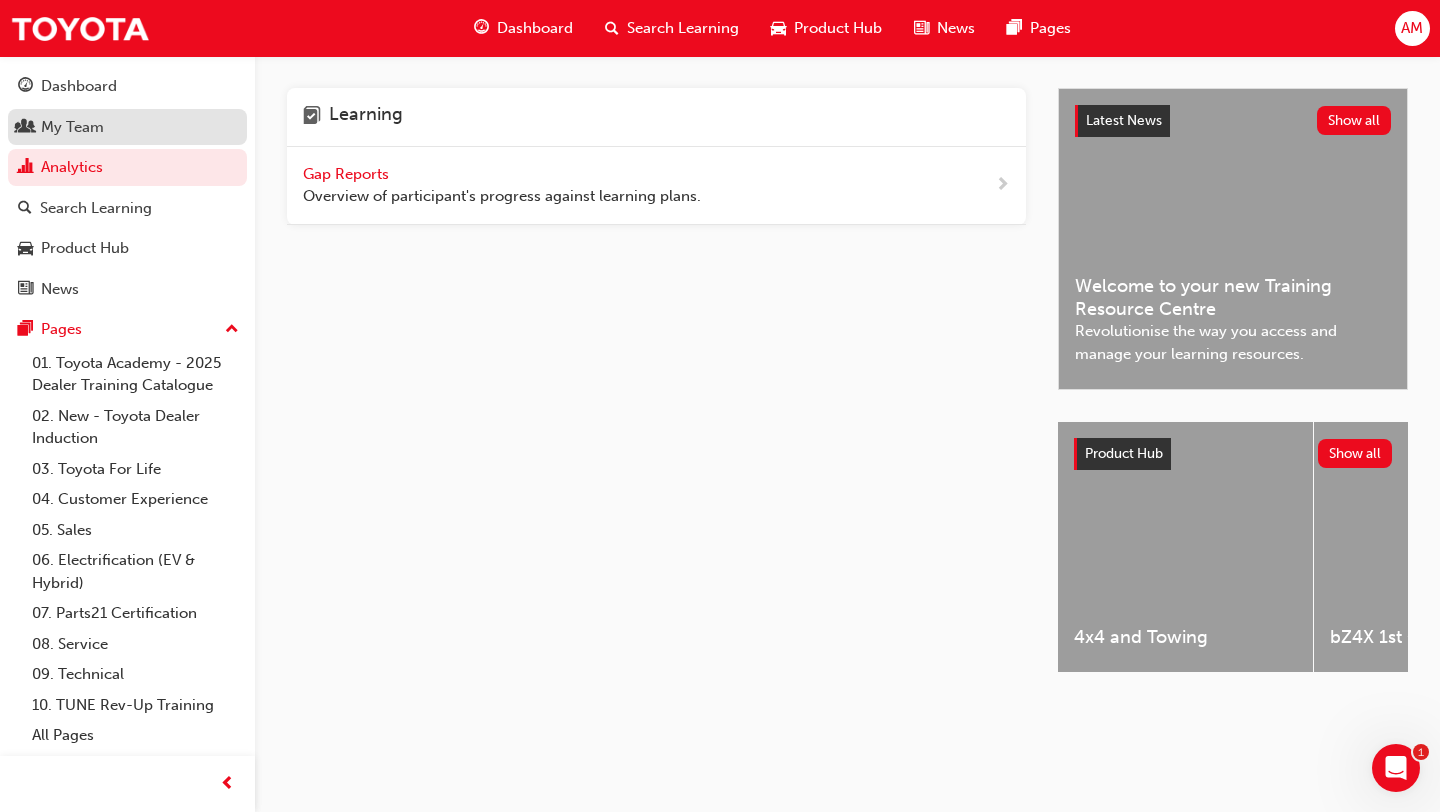 click on "My Team" at bounding box center (127, 127) 